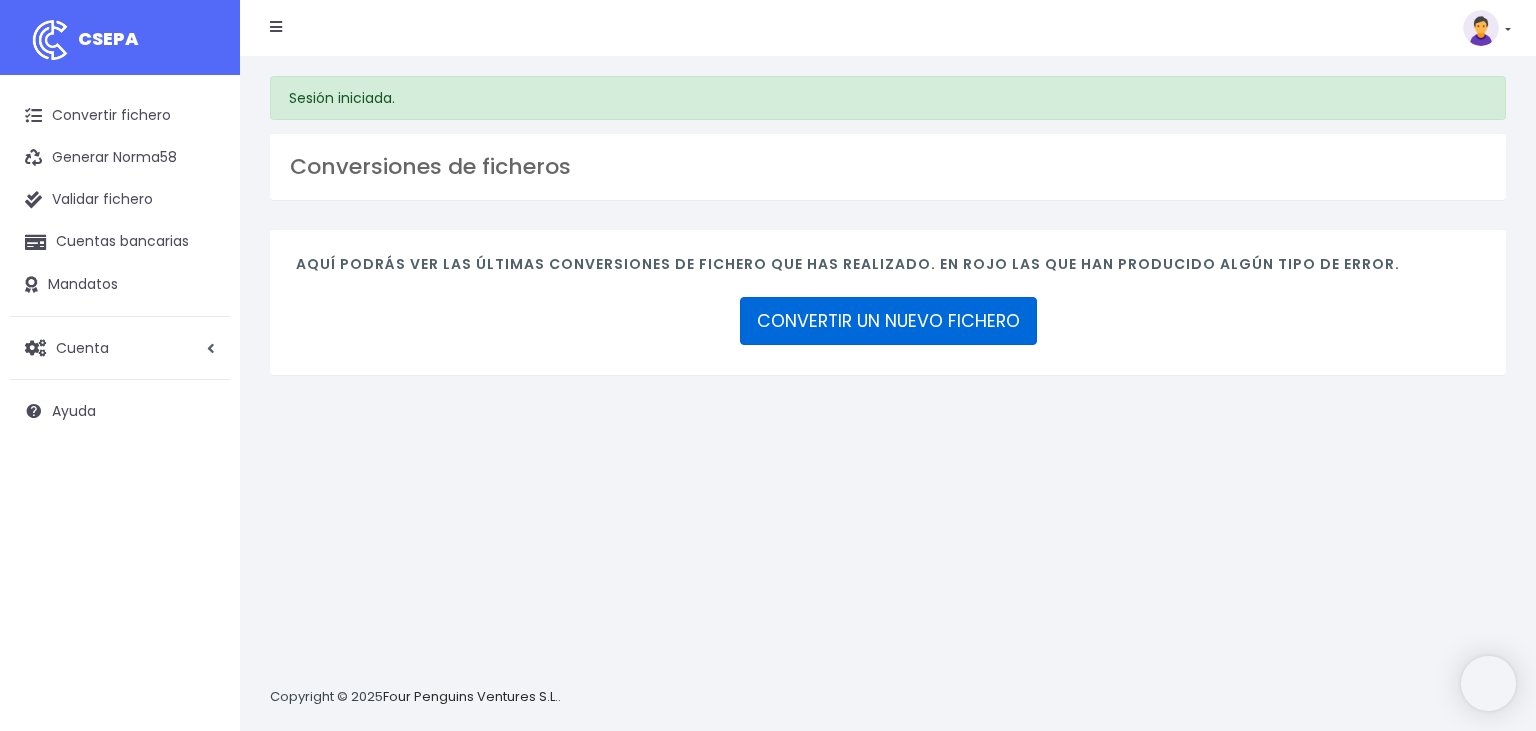 scroll, scrollTop: 0, scrollLeft: 0, axis: both 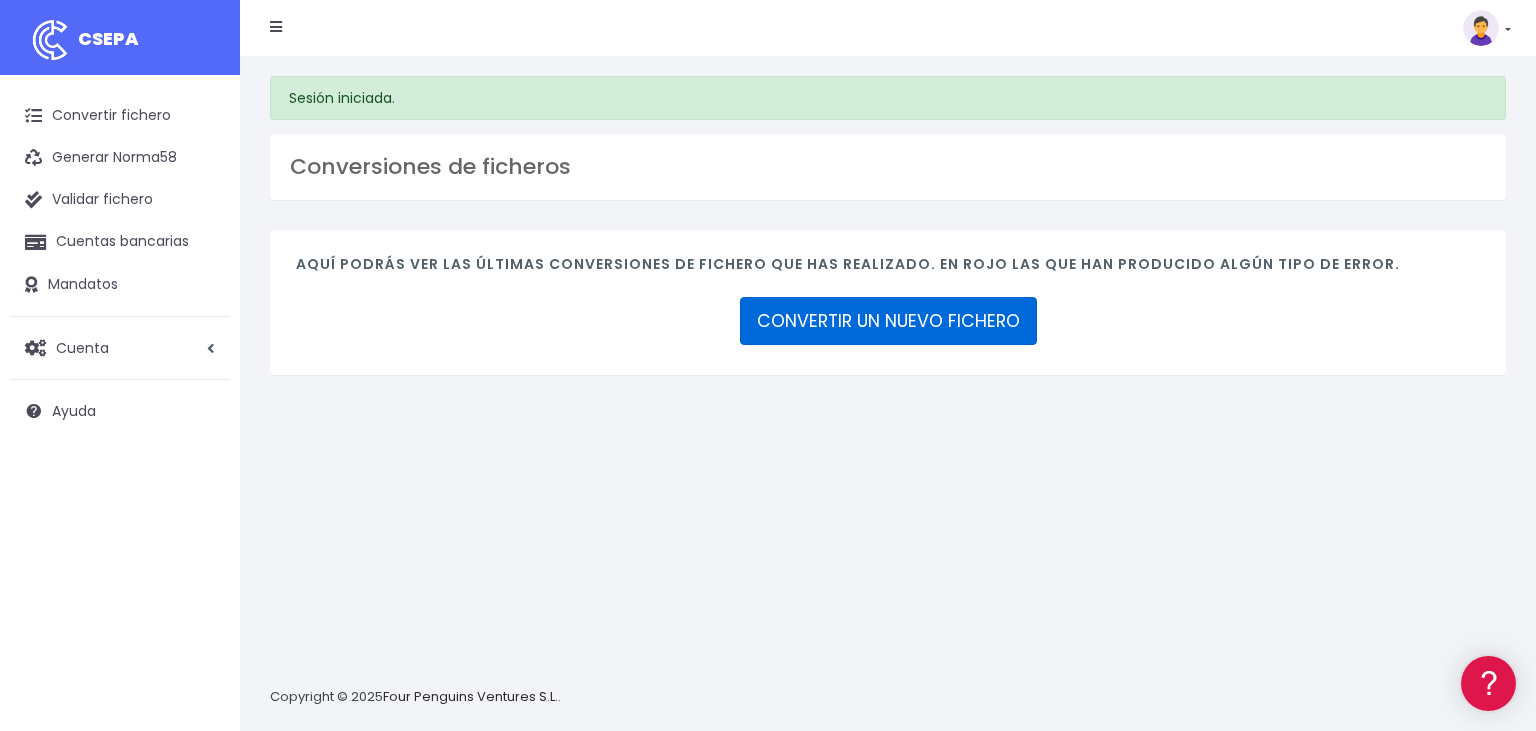 click on "CONVERTIR UN NUEVO FICHERO" at bounding box center [888, 321] 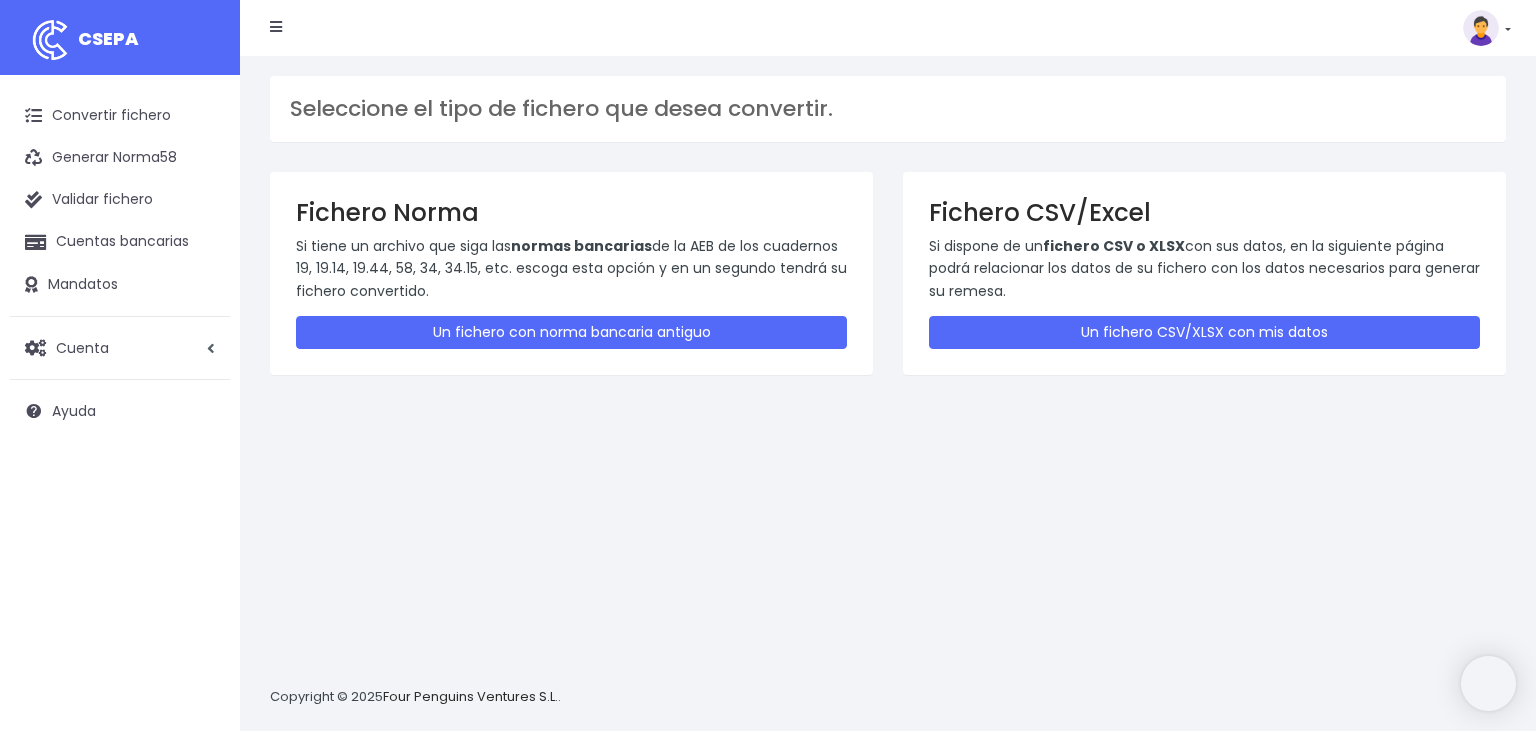 scroll, scrollTop: 0, scrollLeft: 0, axis: both 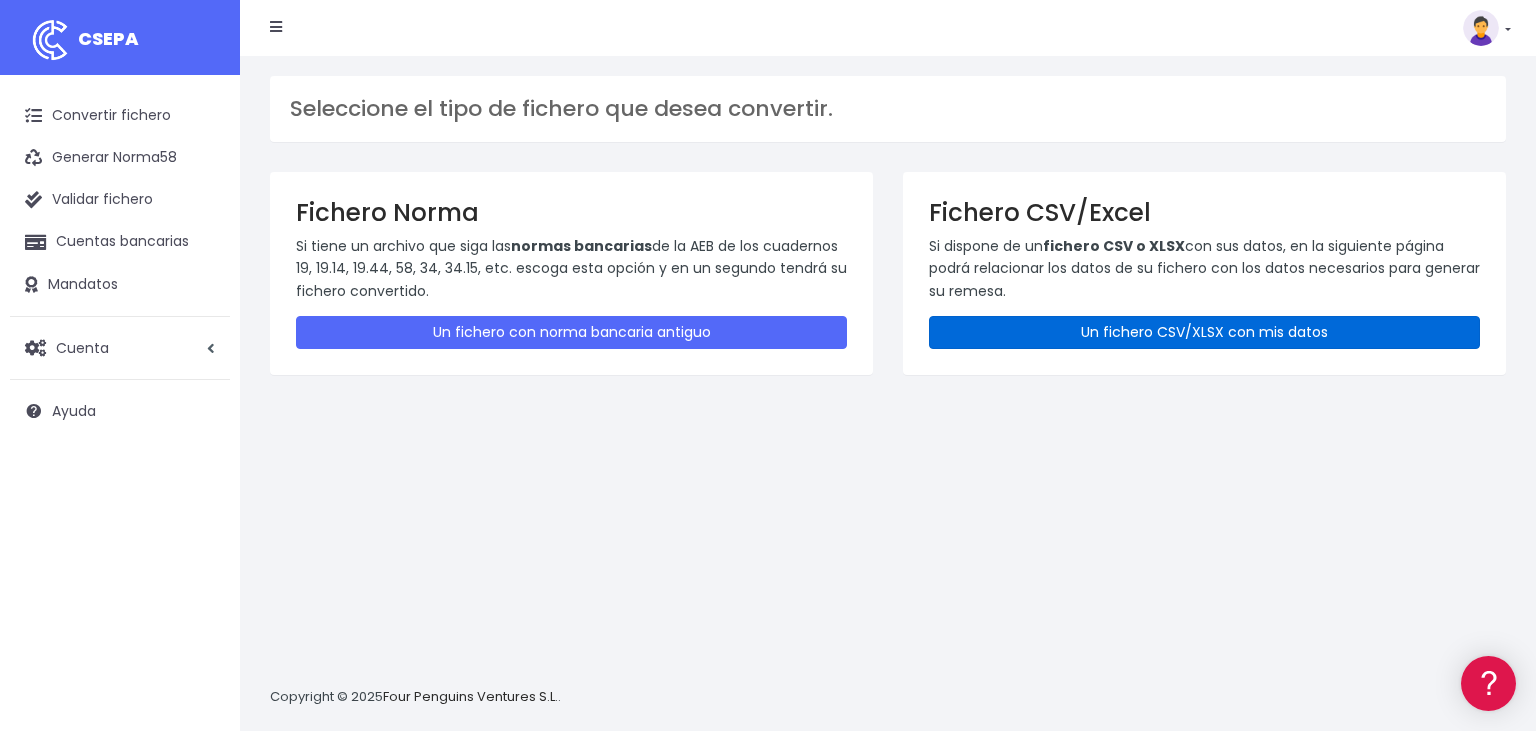 click on "Un fichero CSV/XLSX con mis datos" at bounding box center [1204, 332] 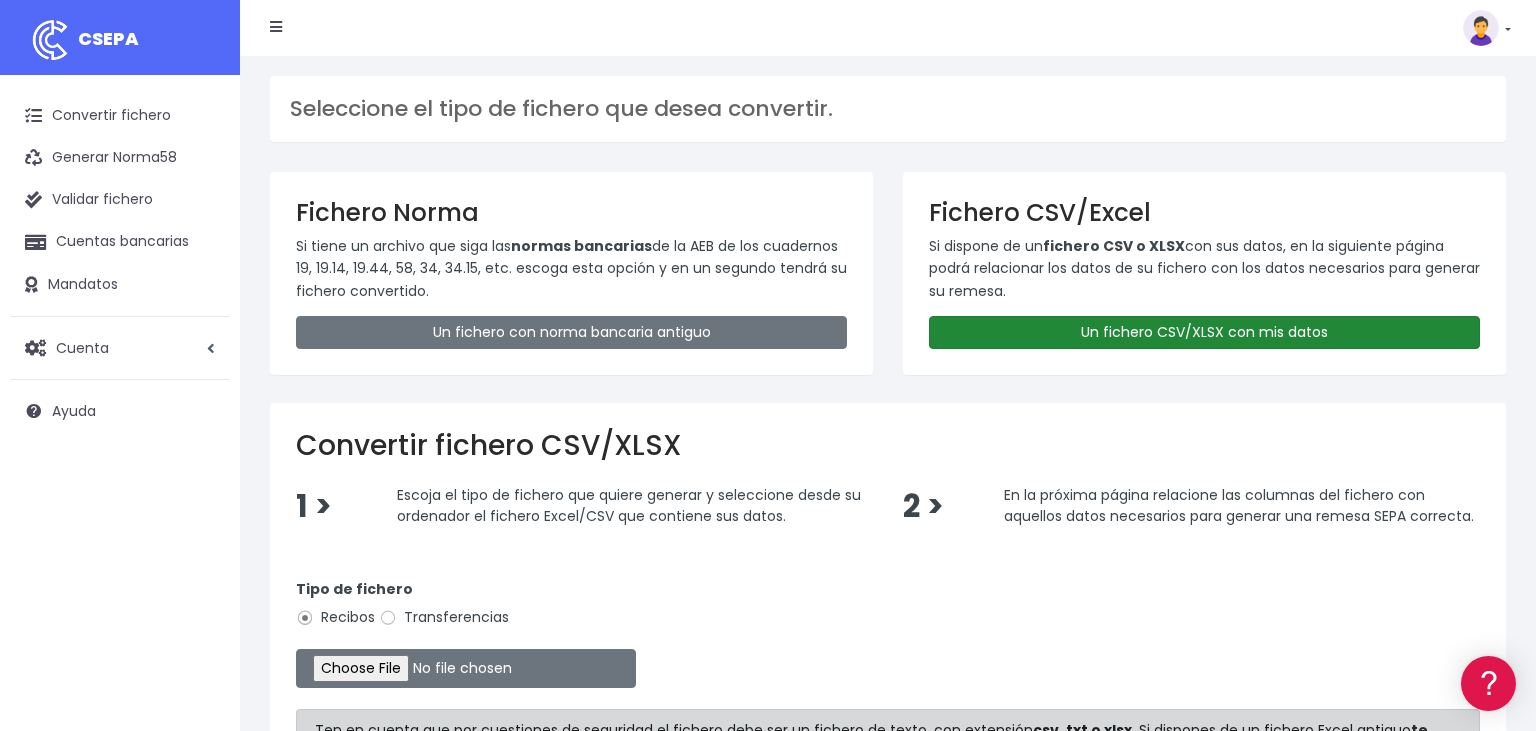 scroll, scrollTop: 0, scrollLeft: 0, axis: both 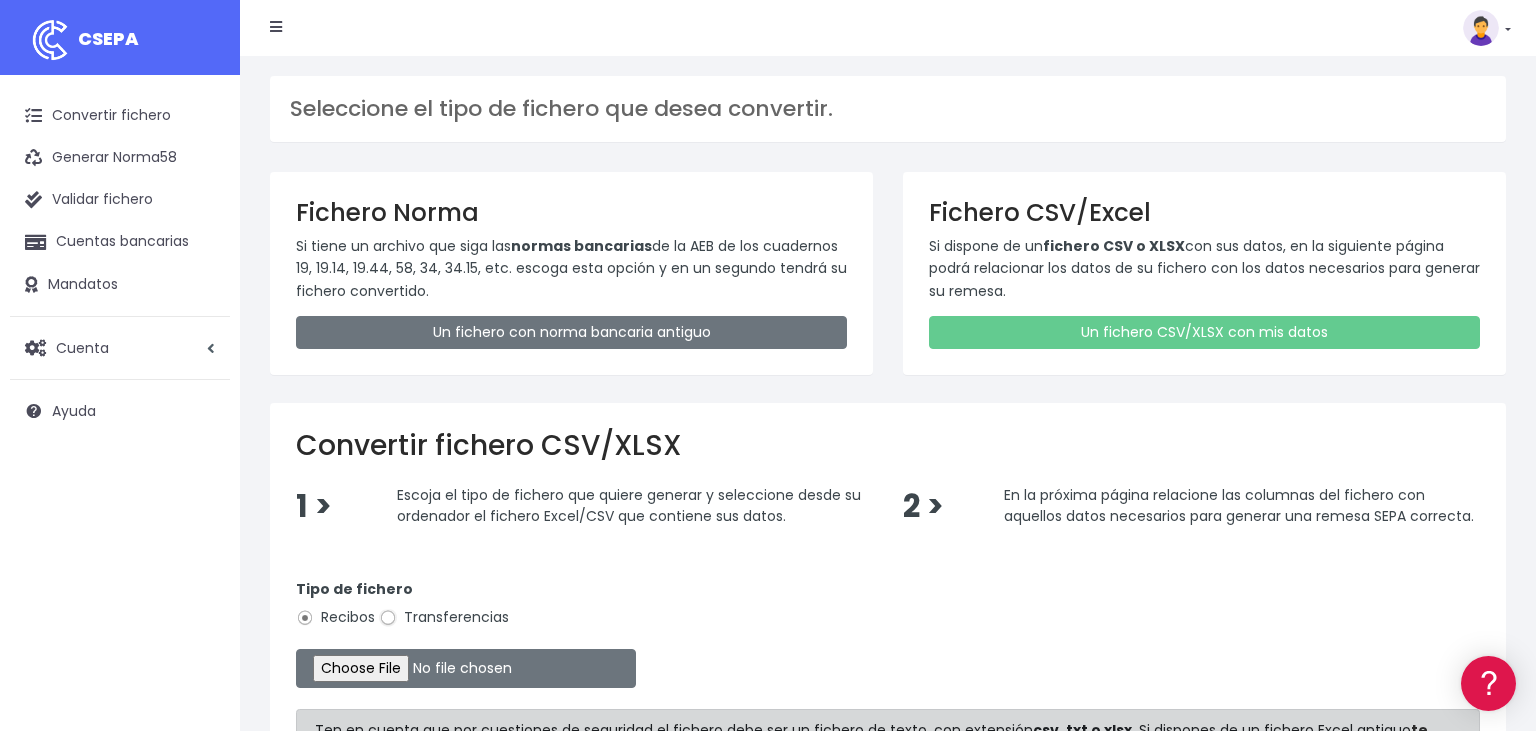 click on "Transferencias" at bounding box center [388, 618] 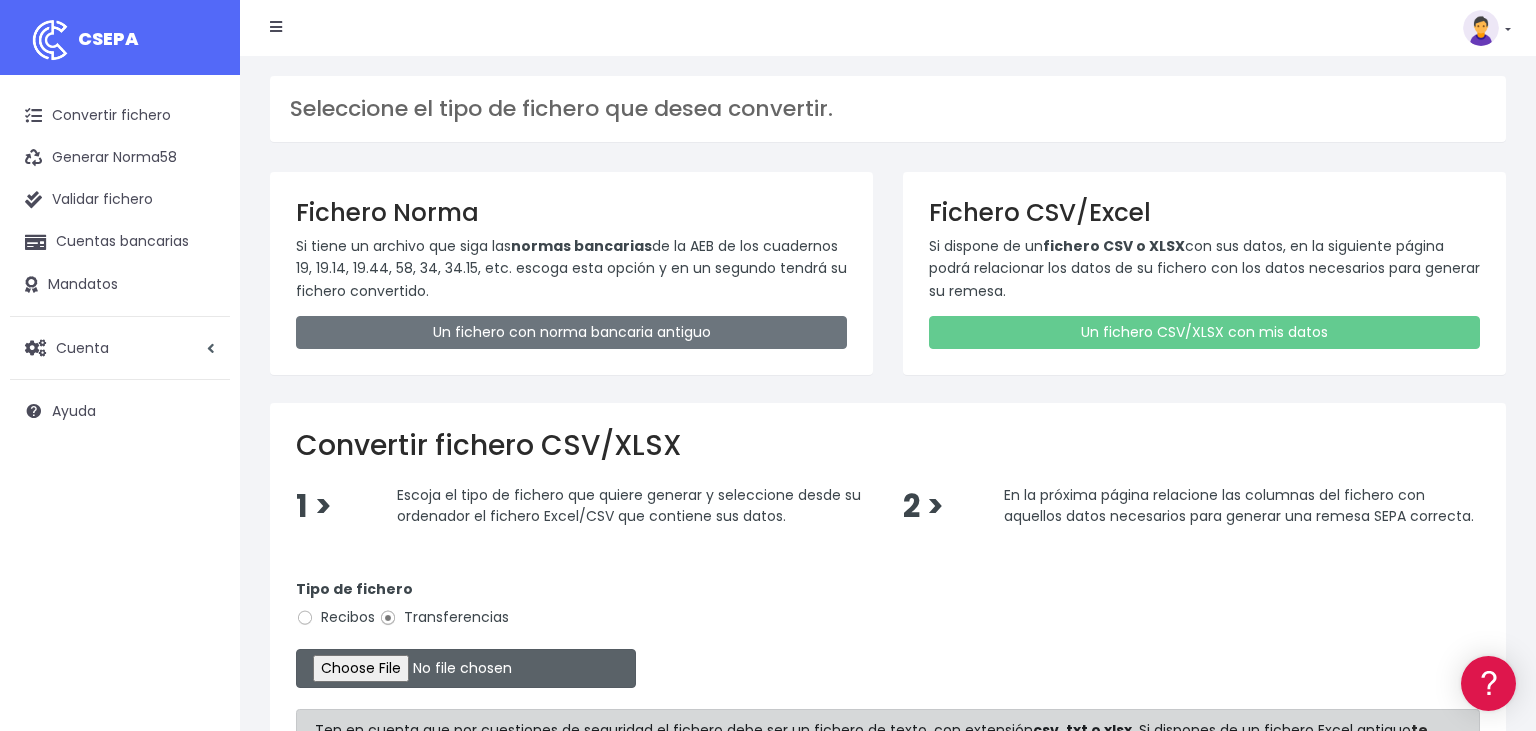 click at bounding box center [466, 668] 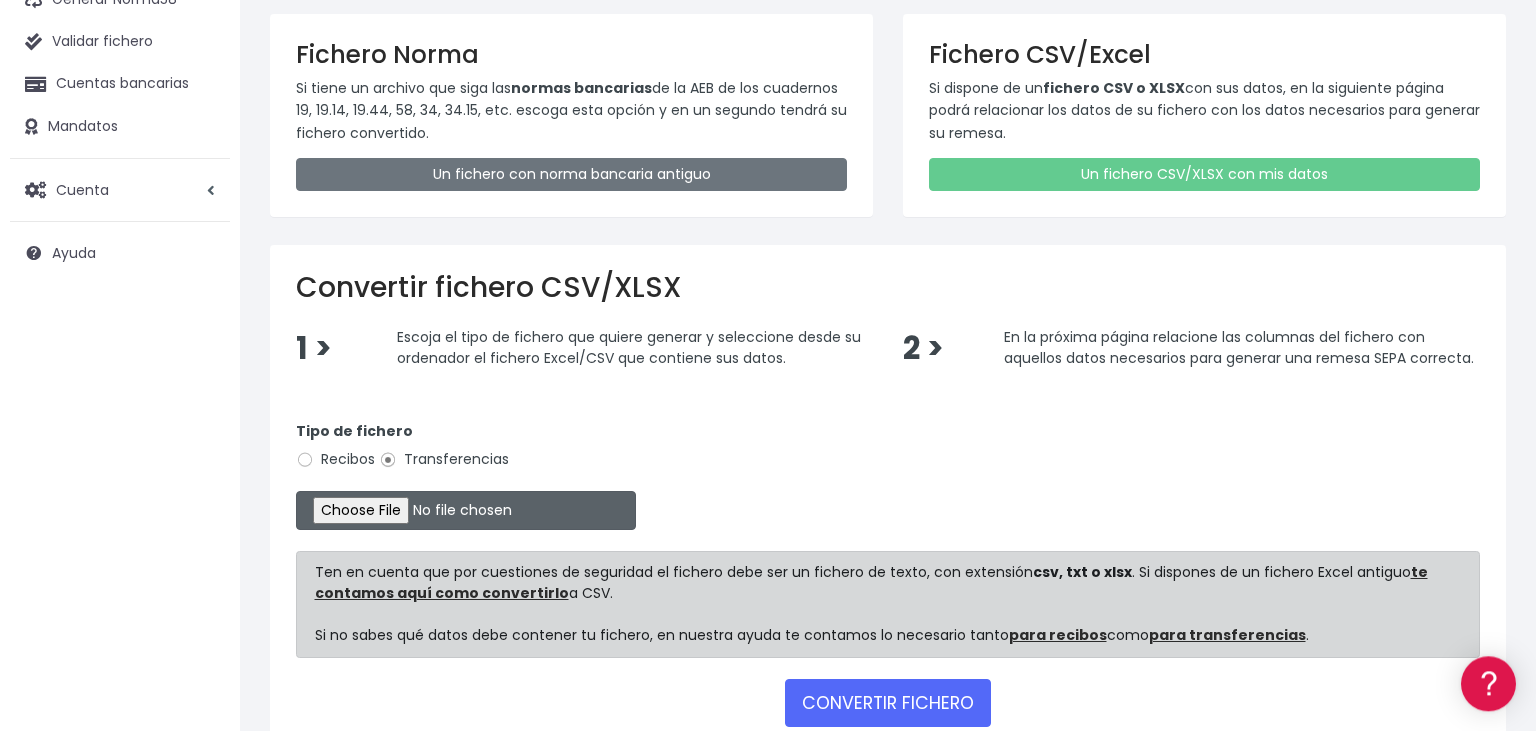 scroll, scrollTop: 274, scrollLeft: 0, axis: vertical 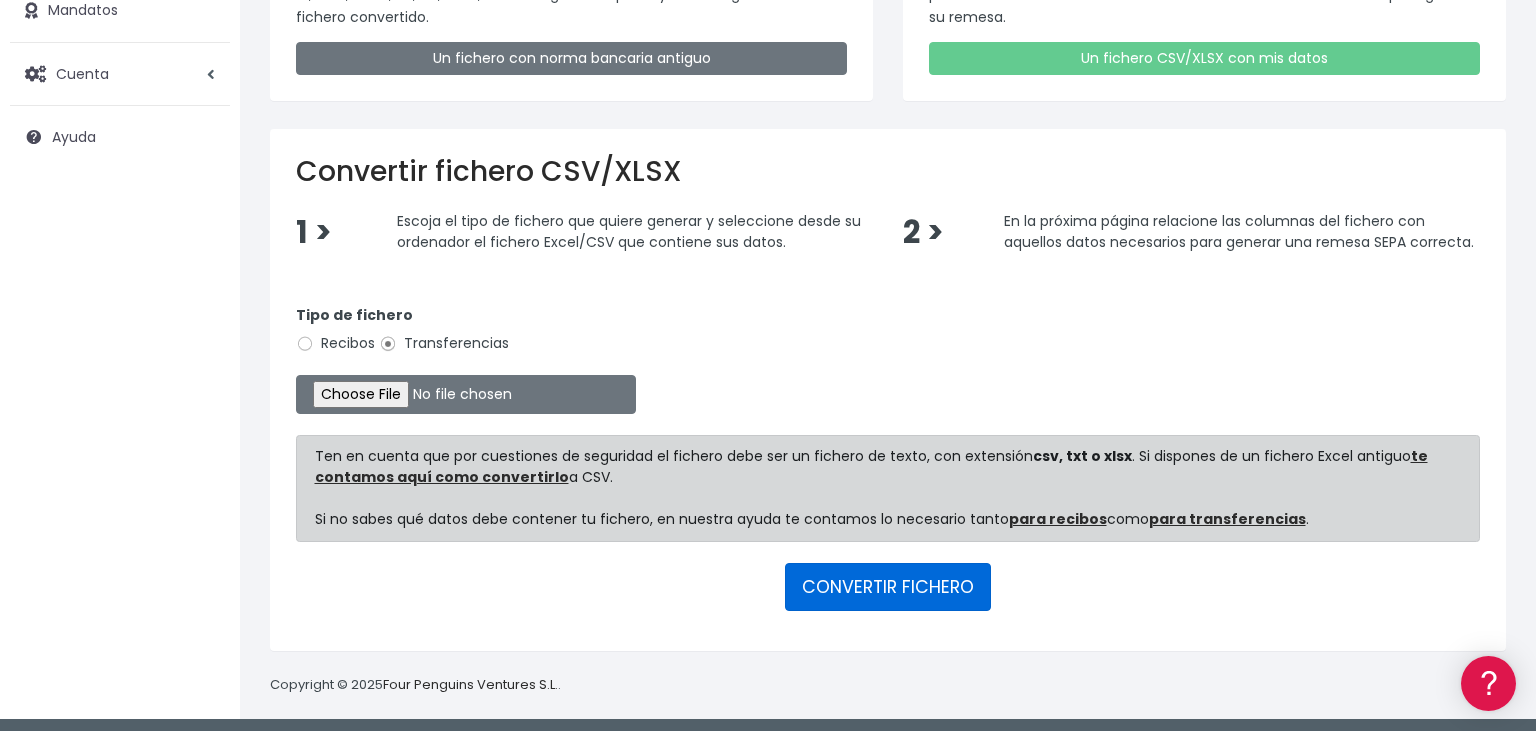 click on "CONVERTIR FICHERO" at bounding box center (888, 587) 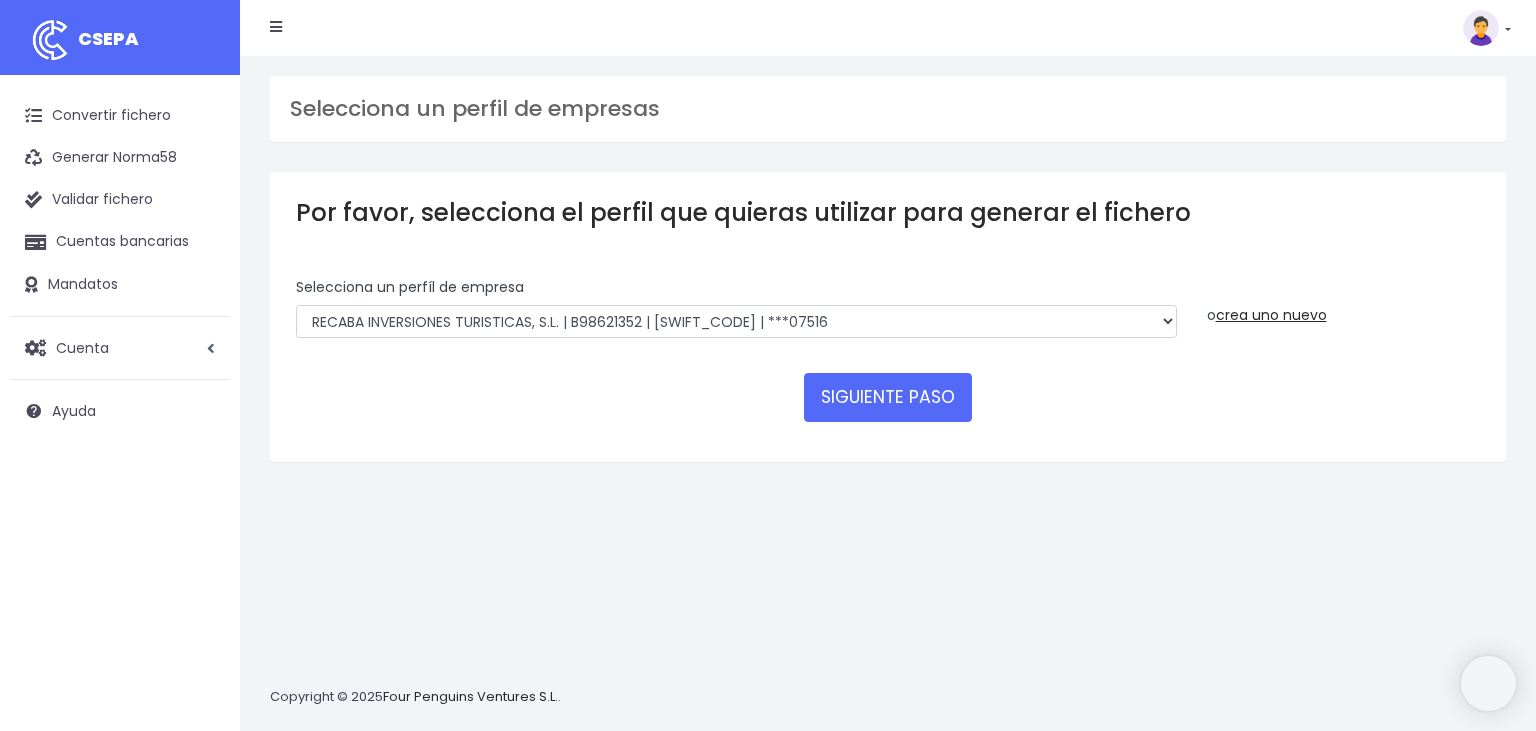 scroll, scrollTop: 0, scrollLeft: 0, axis: both 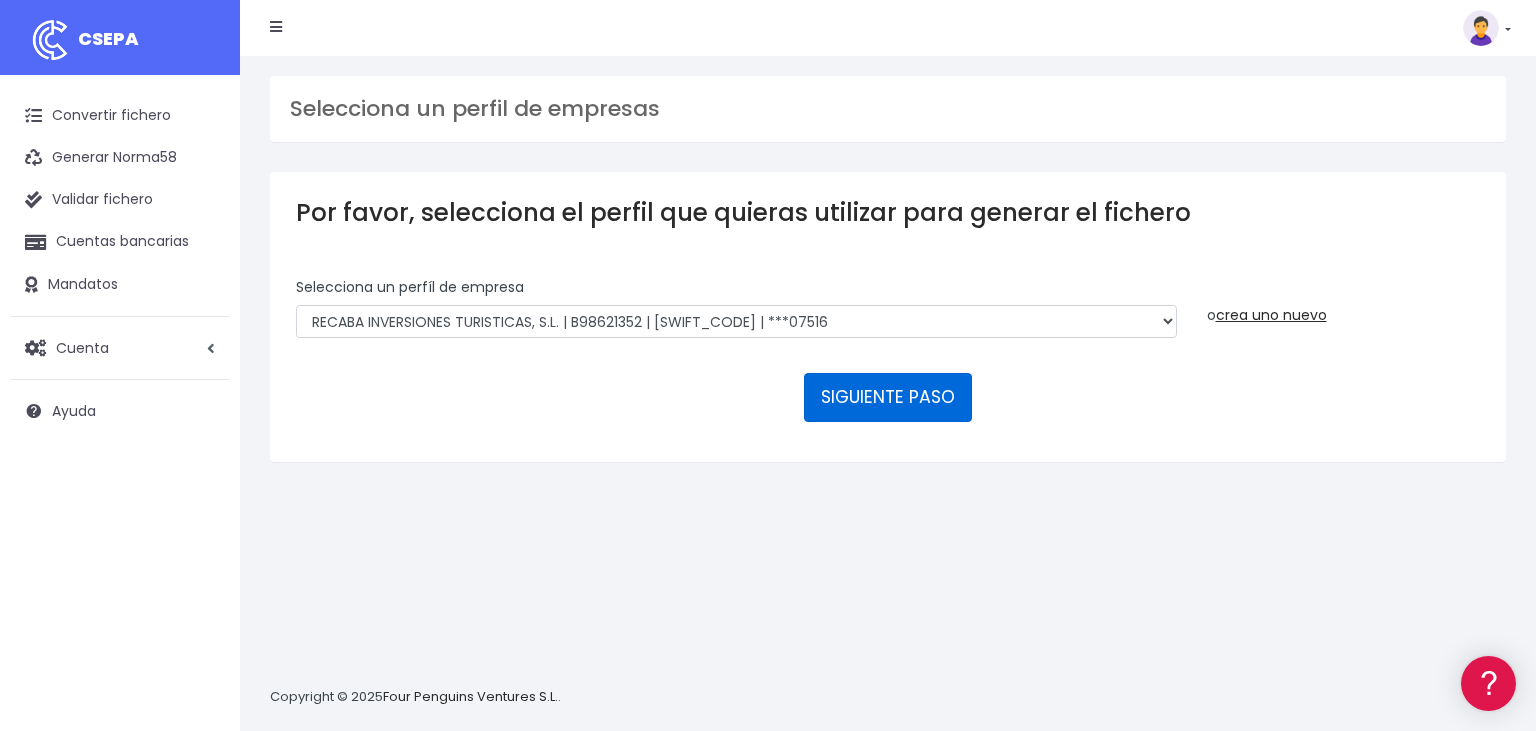 click on "SIGUIENTE PASO" at bounding box center [888, 397] 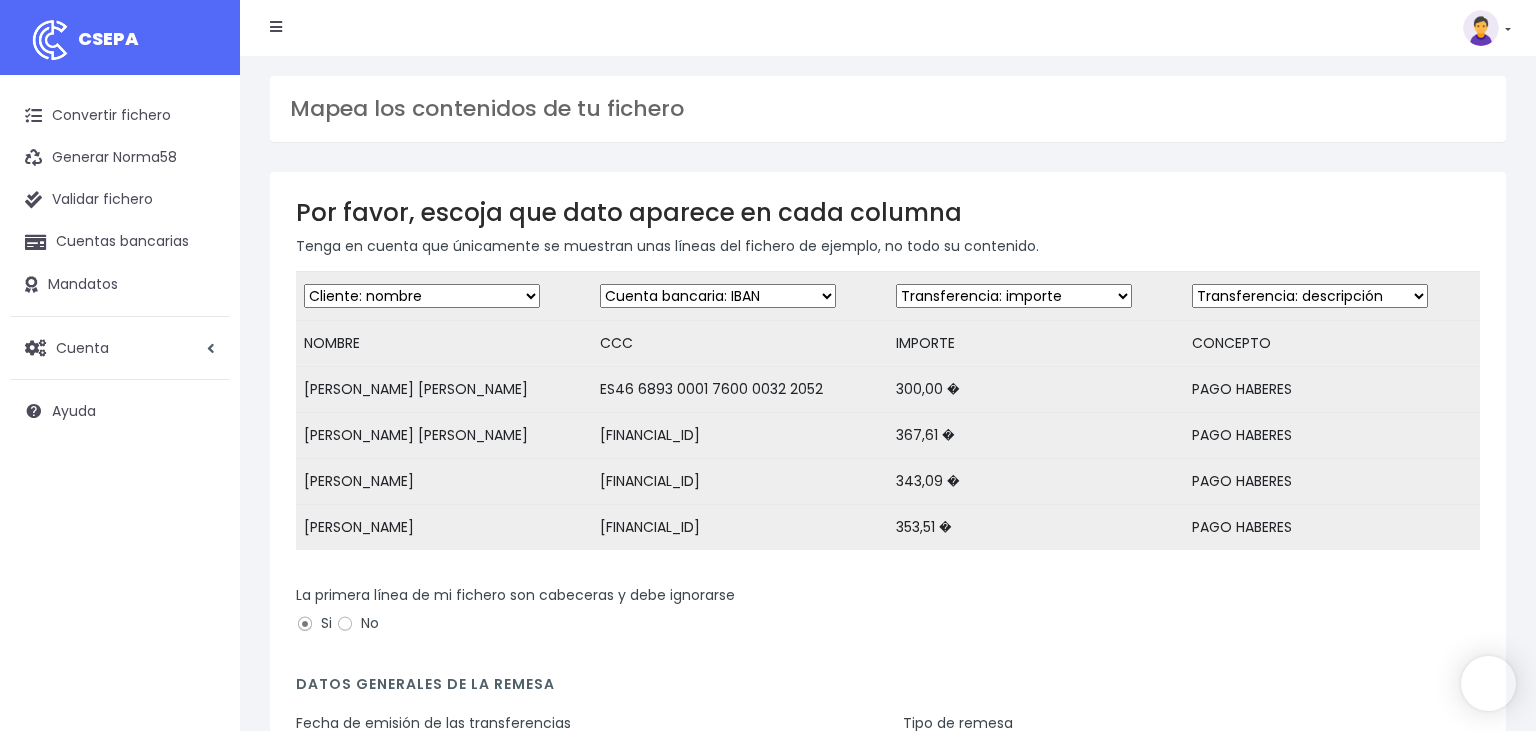 scroll, scrollTop: 0, scrollLeft: 0, axis: both 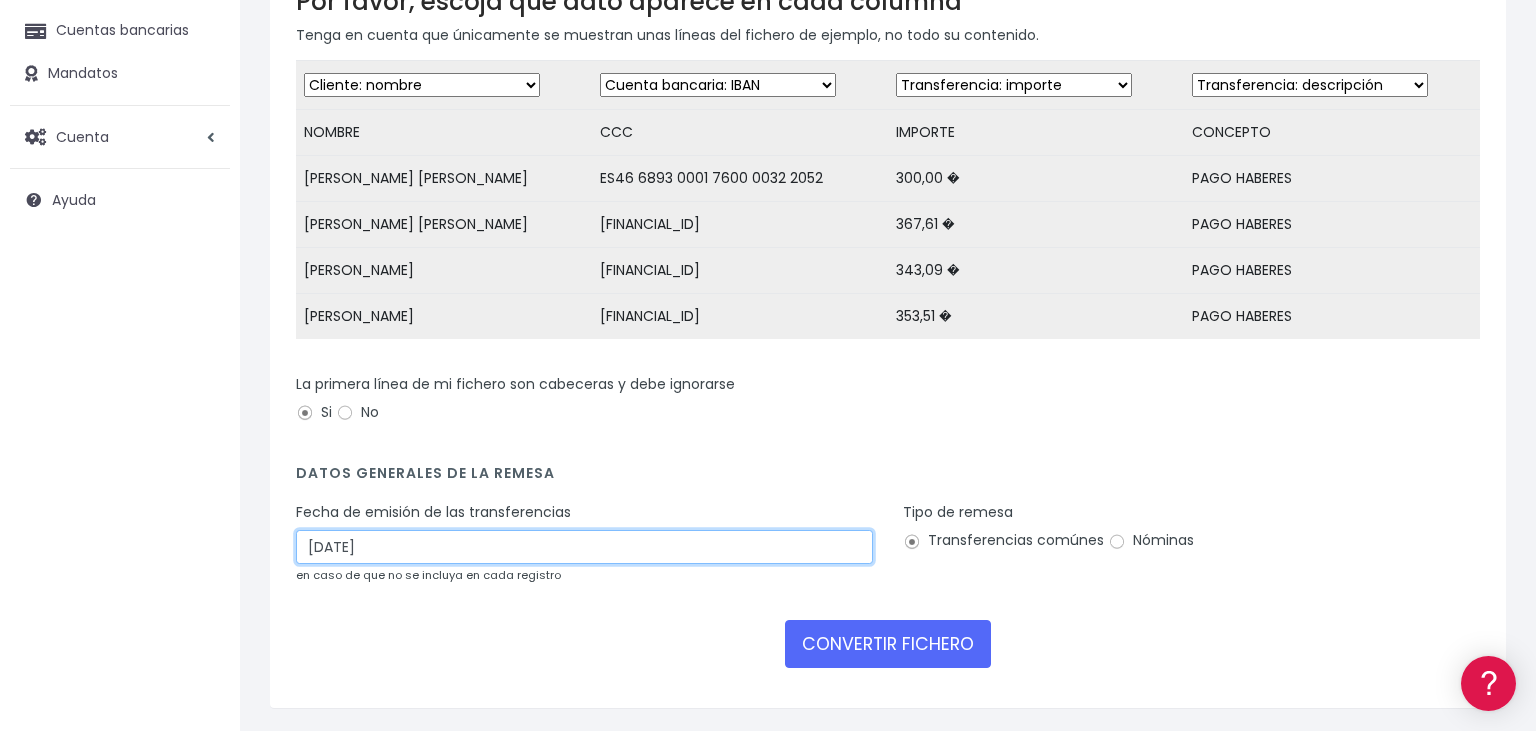 click on "[DATE]" at bounding box center [584, 547] 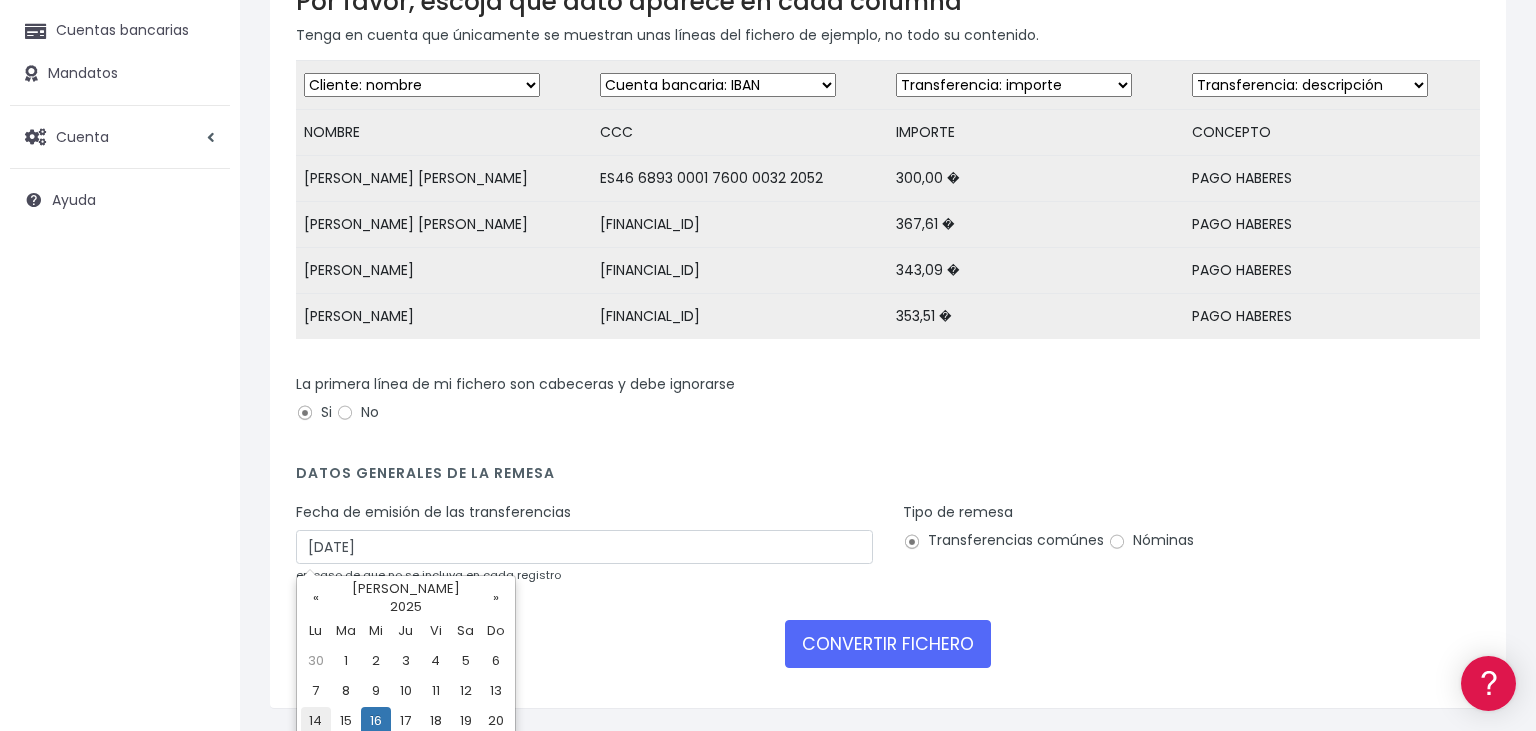 click on "14" at bounding box center [316, 722] 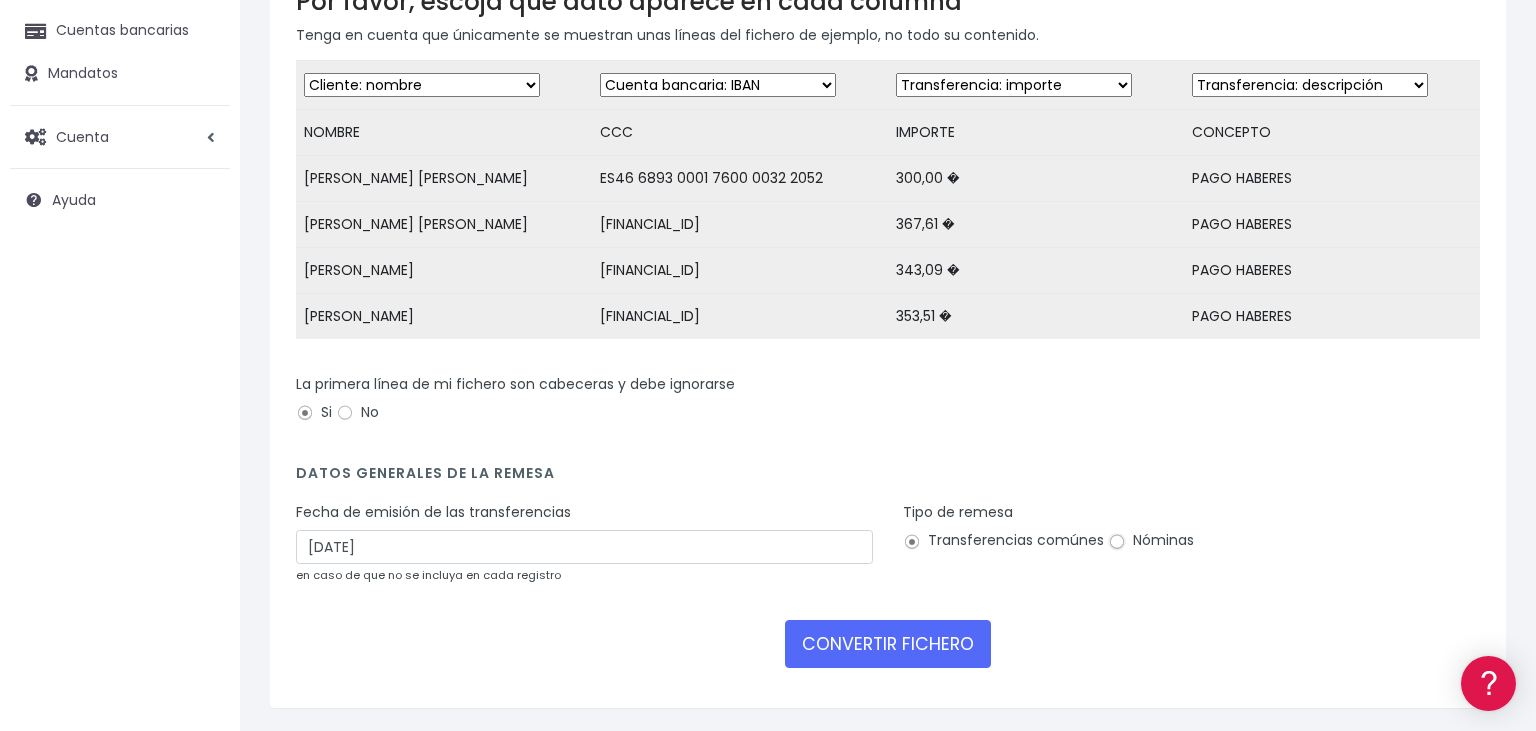 click on "Nóminas" at bounding box center (1117, 542) 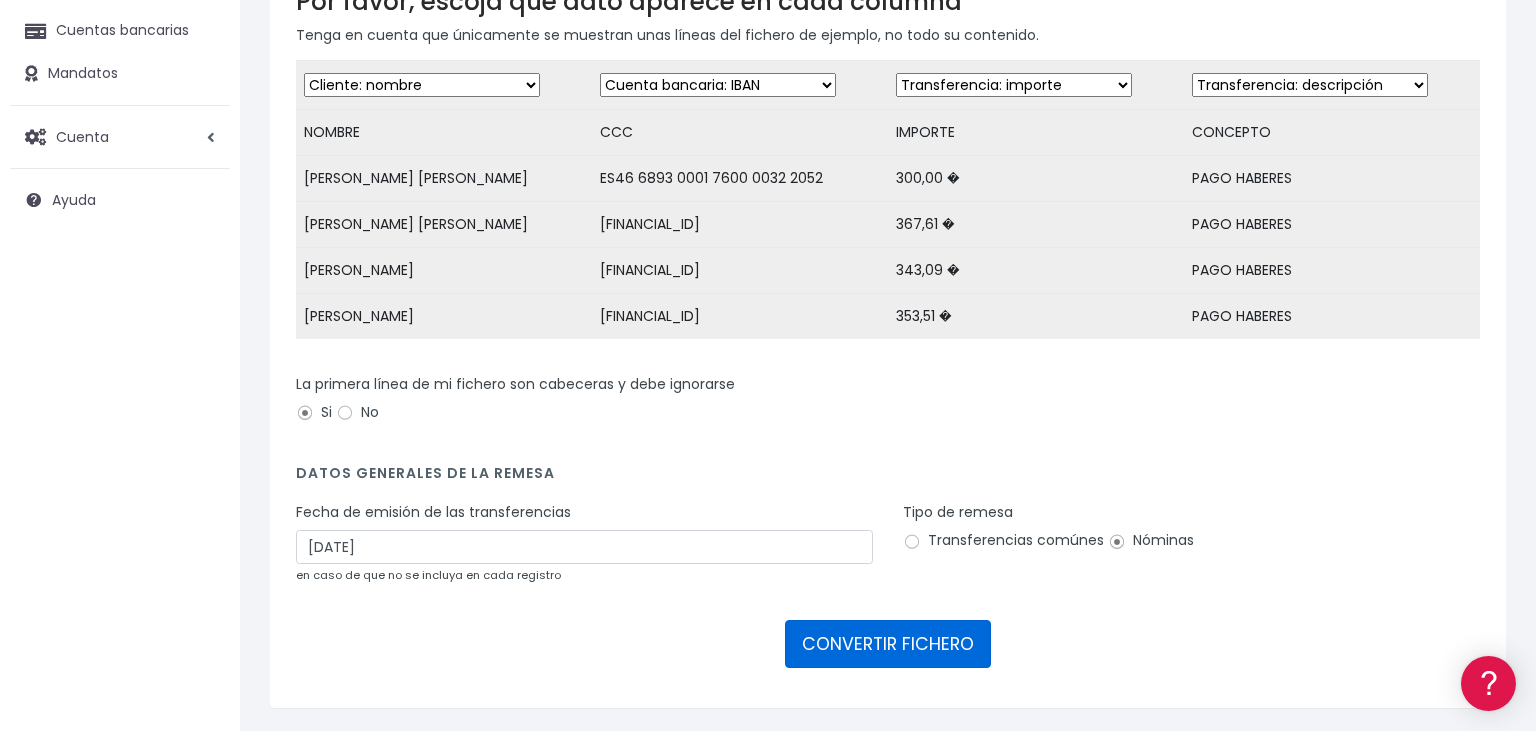 click on "CONVERTIR FICHERO" at bounding box center (888, 644) 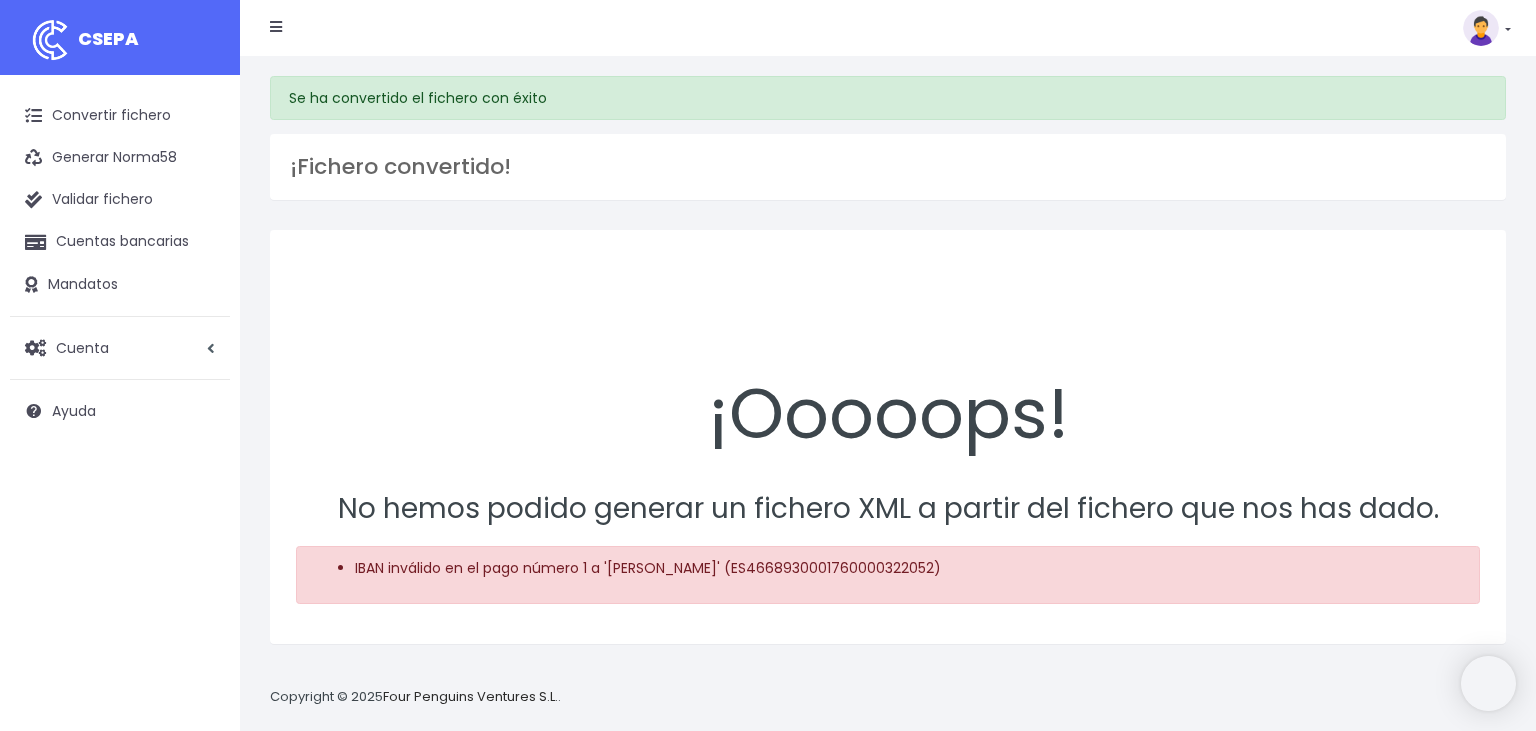scroll, scrollTop: 0, scrollLeft: 0, axis: both 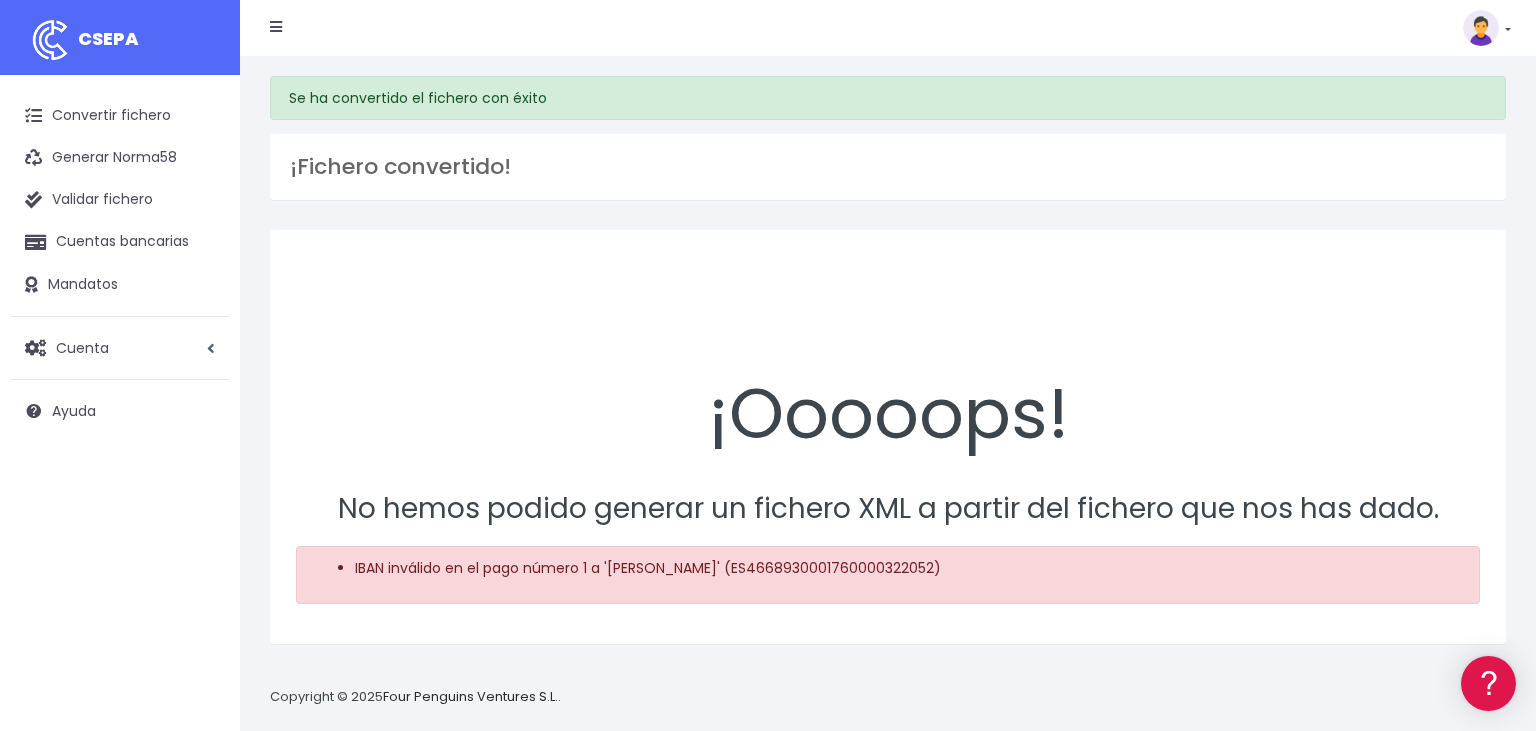 click on "Se ha convertido el fichero con éxito
¡Fichero convertido!
¡Ooooops!
No hemos podido generar un fichero XML a partir del fichero que nos has dado.
IBAN inválido en el pago número 1 a '[PERSON_NAME]' (ES4668930001760000322052)
Copyright © 2025  Four Penguins Ventures S.L. ." at bounding box center (888, 393) 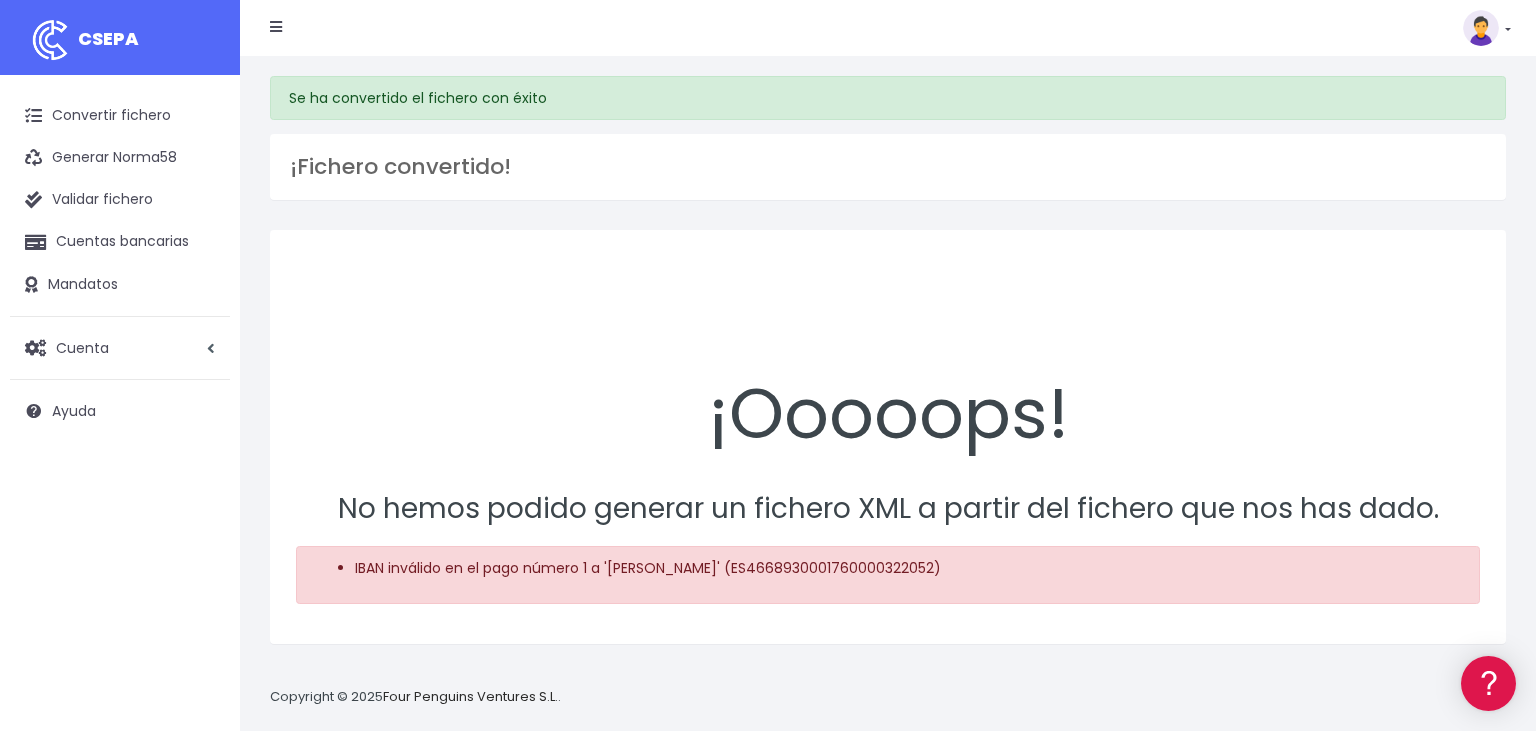 click on "Se ha convertido el fichero con éxito
¡Fichero convertido!
¡Ooooops!
No hemos podido generar un fichero XML a partir del fichero que nos has dado.
IBAN inválido en el pago número 1 a '[PERSON_NAME]' (ES4668930001760000322052)
Copyright © 2025  Four Penguins Ventures S.L. ." at bounding box center [888, 393] 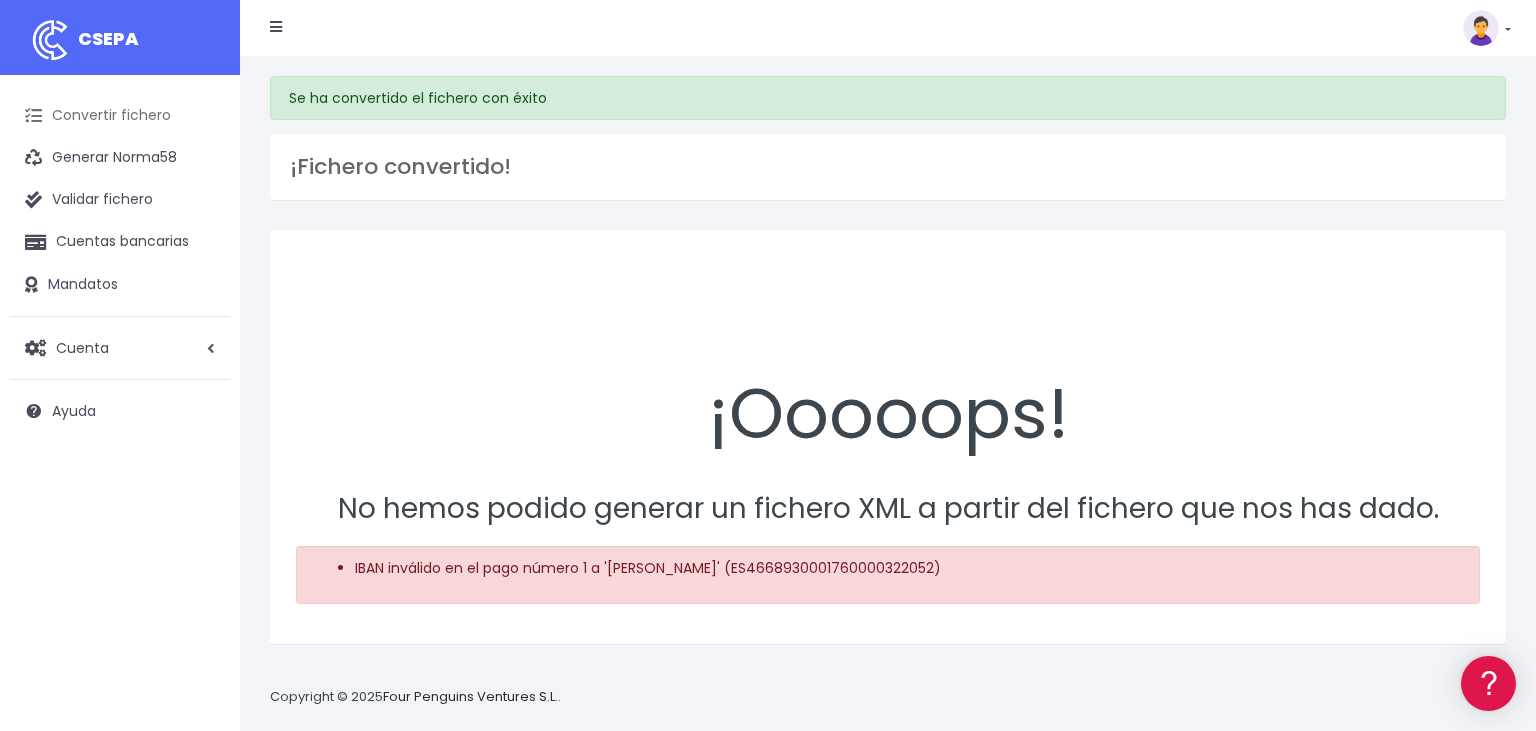 click on "Convertir fichero" at bounding box center (120, 116) 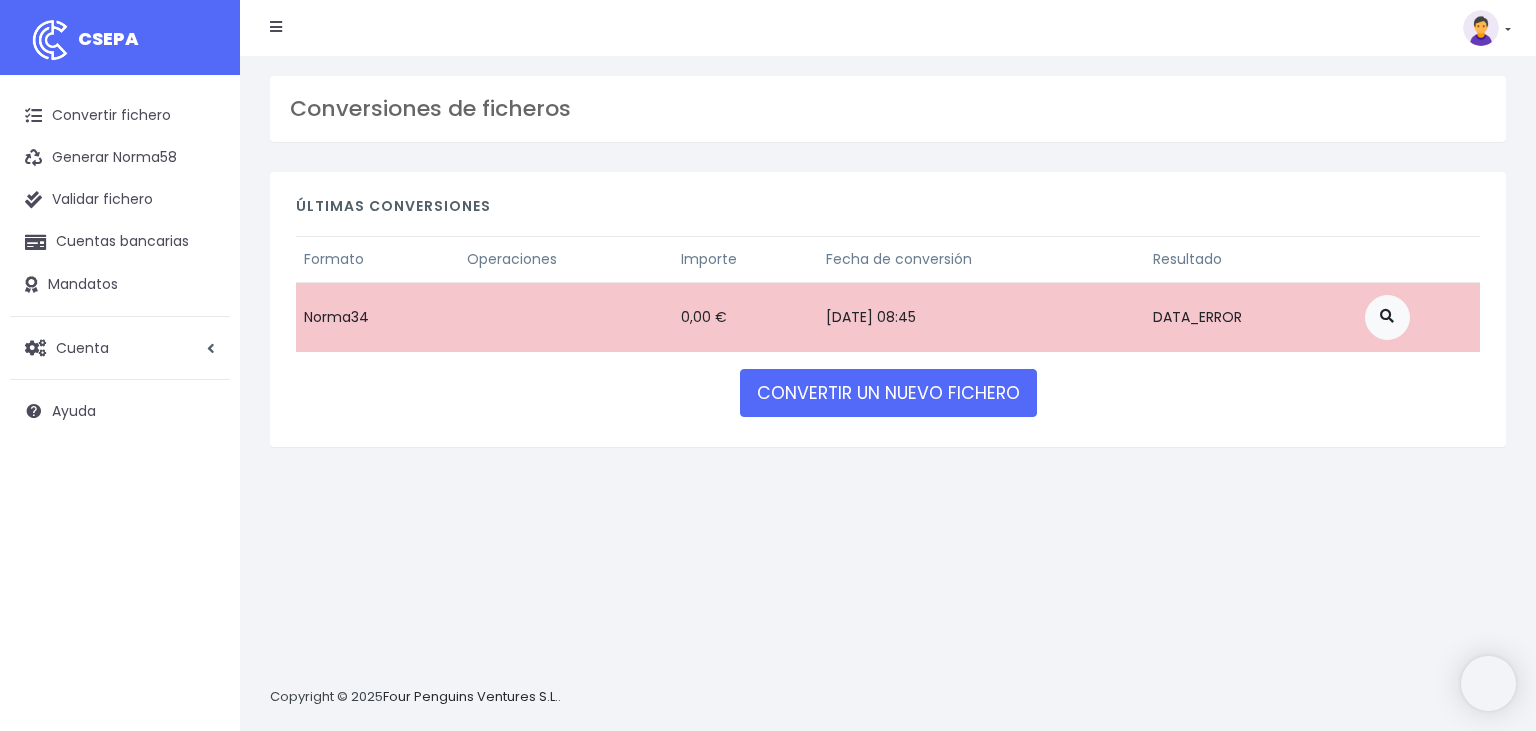 scroll, scrollTop: 0, scrollLeft: 0, axis: both 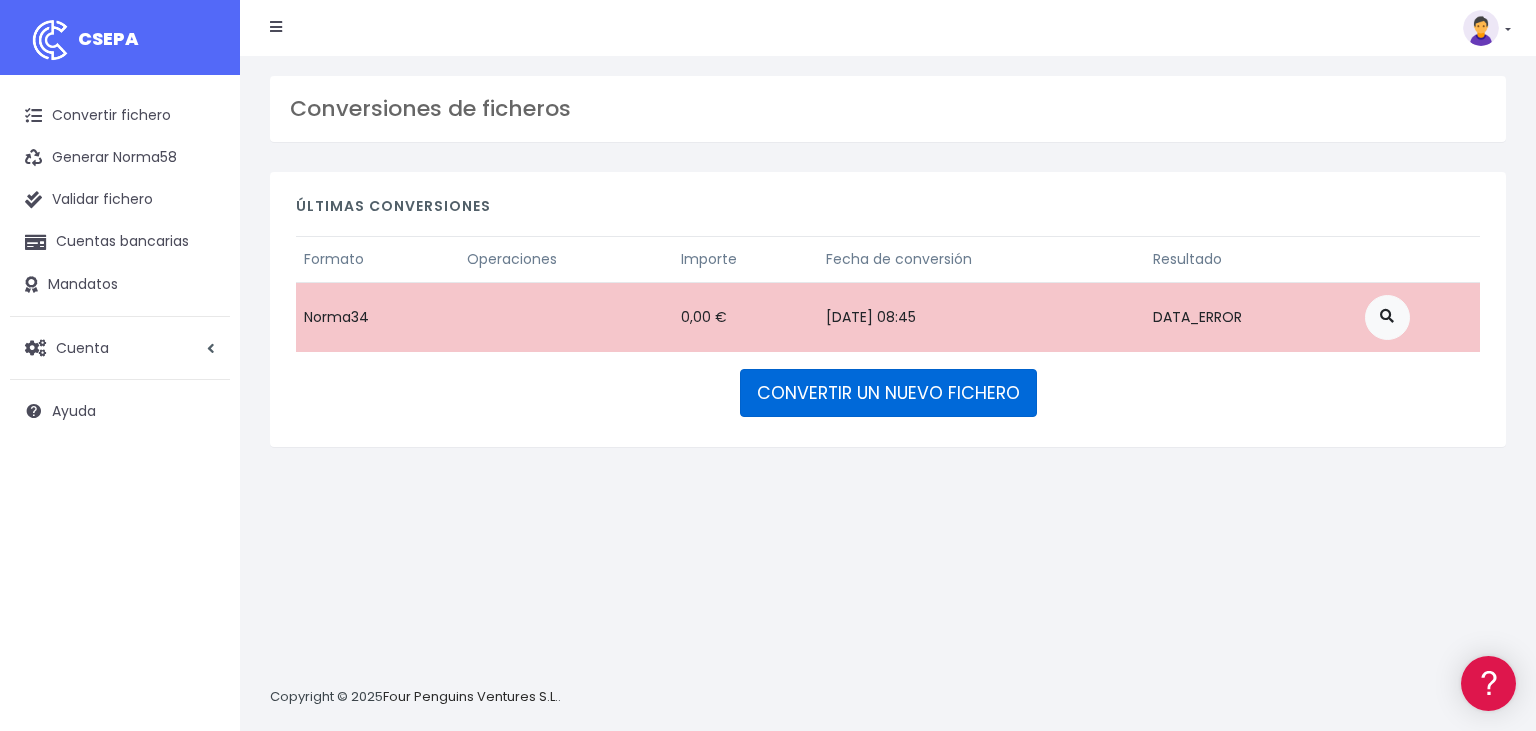 click on "CONVERTIR UN NUEVO FICHERO" at bounding box center [888, 393] 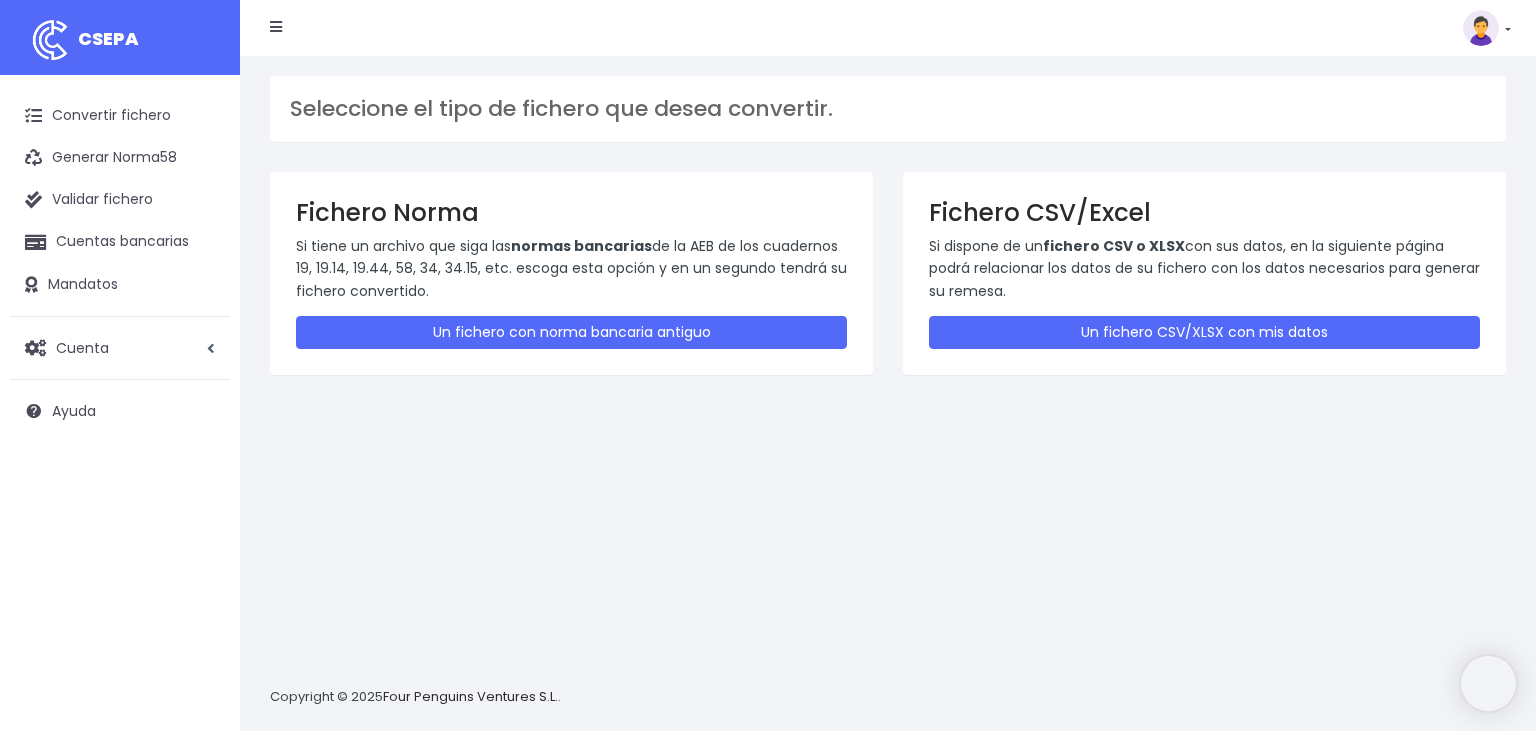 scroll, scrollTop: 0, scrollLeft: 0, axis: both 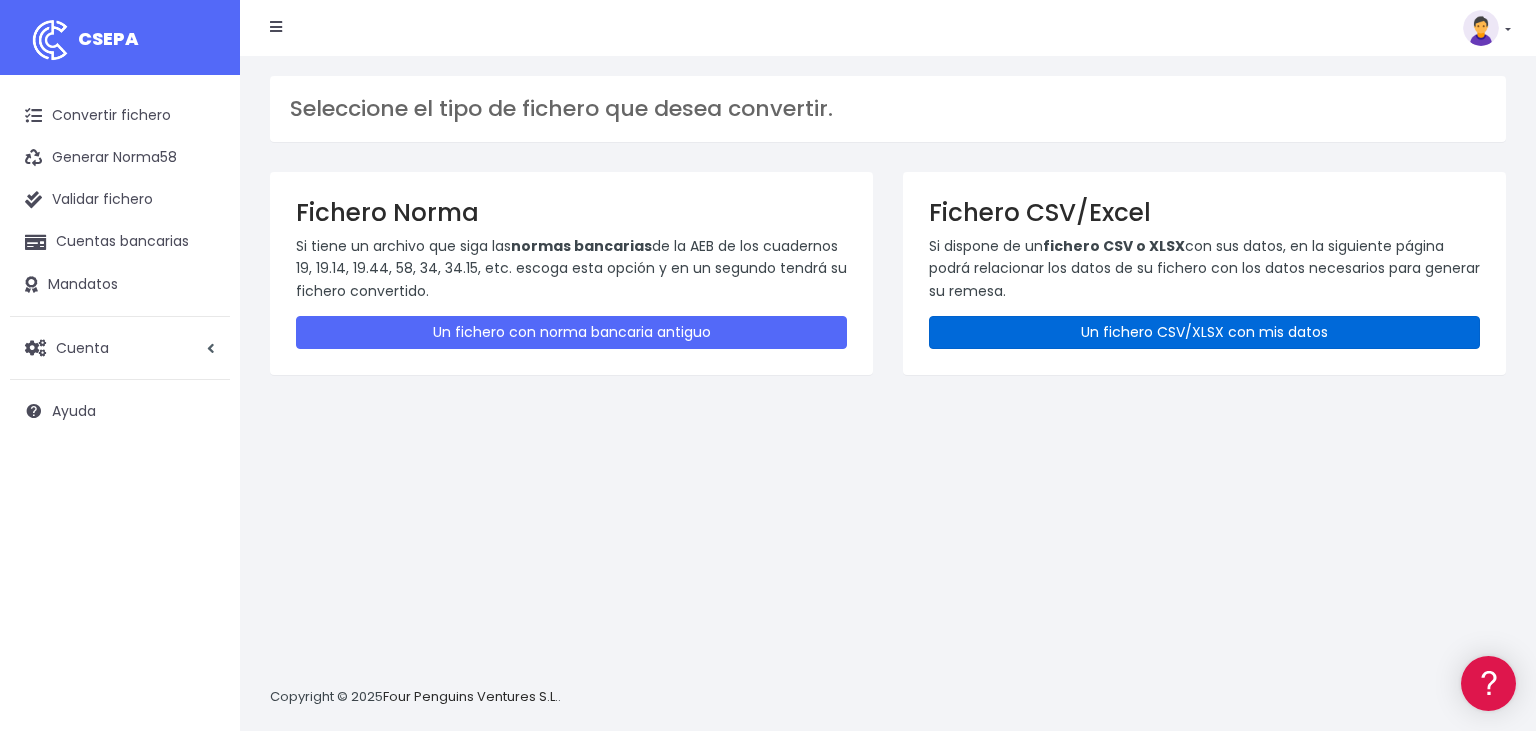 click on "Un fichero CSV/XLSX con mis datos" at bounding box center (1204, 332) 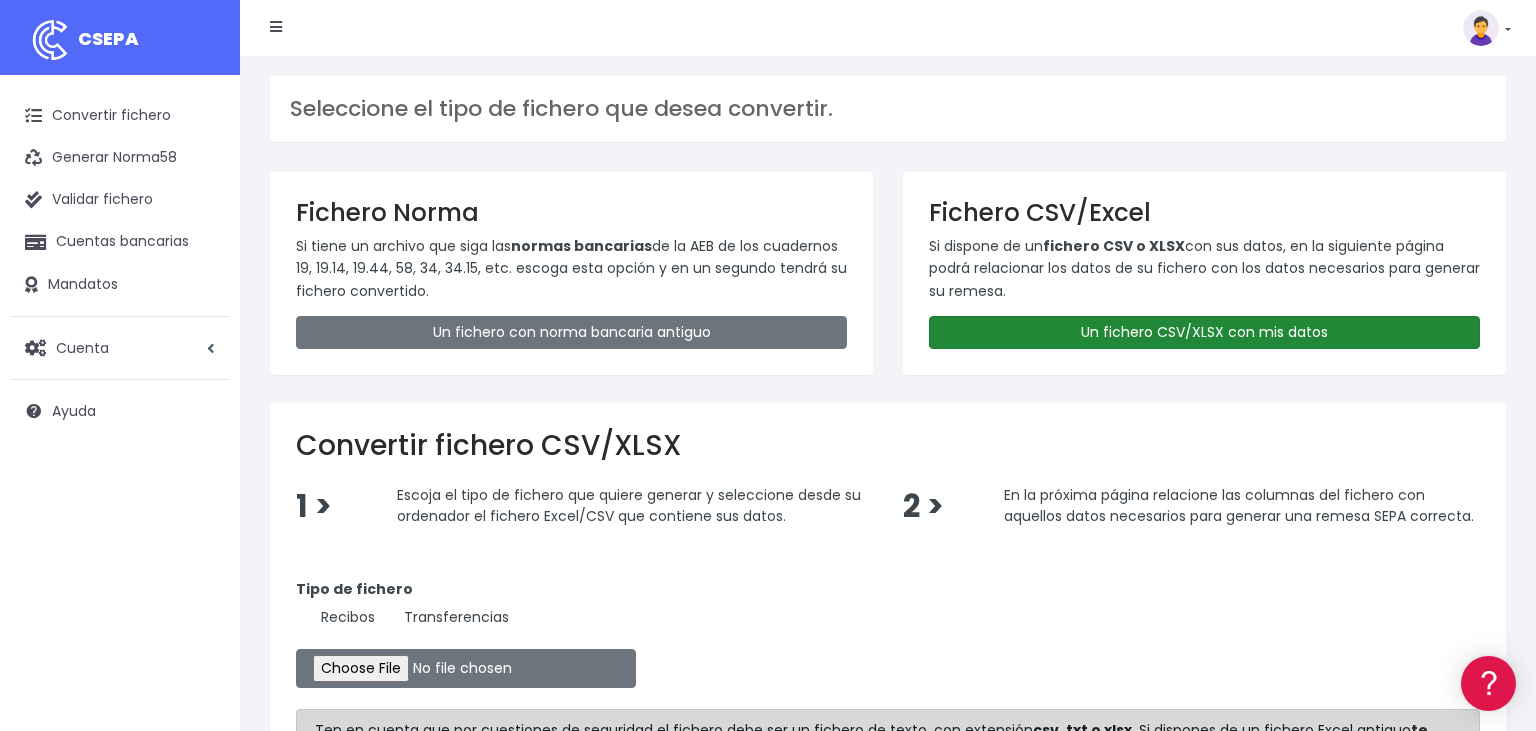 scroll, scrollTop: 0, scrollLeft: 0, axis: both 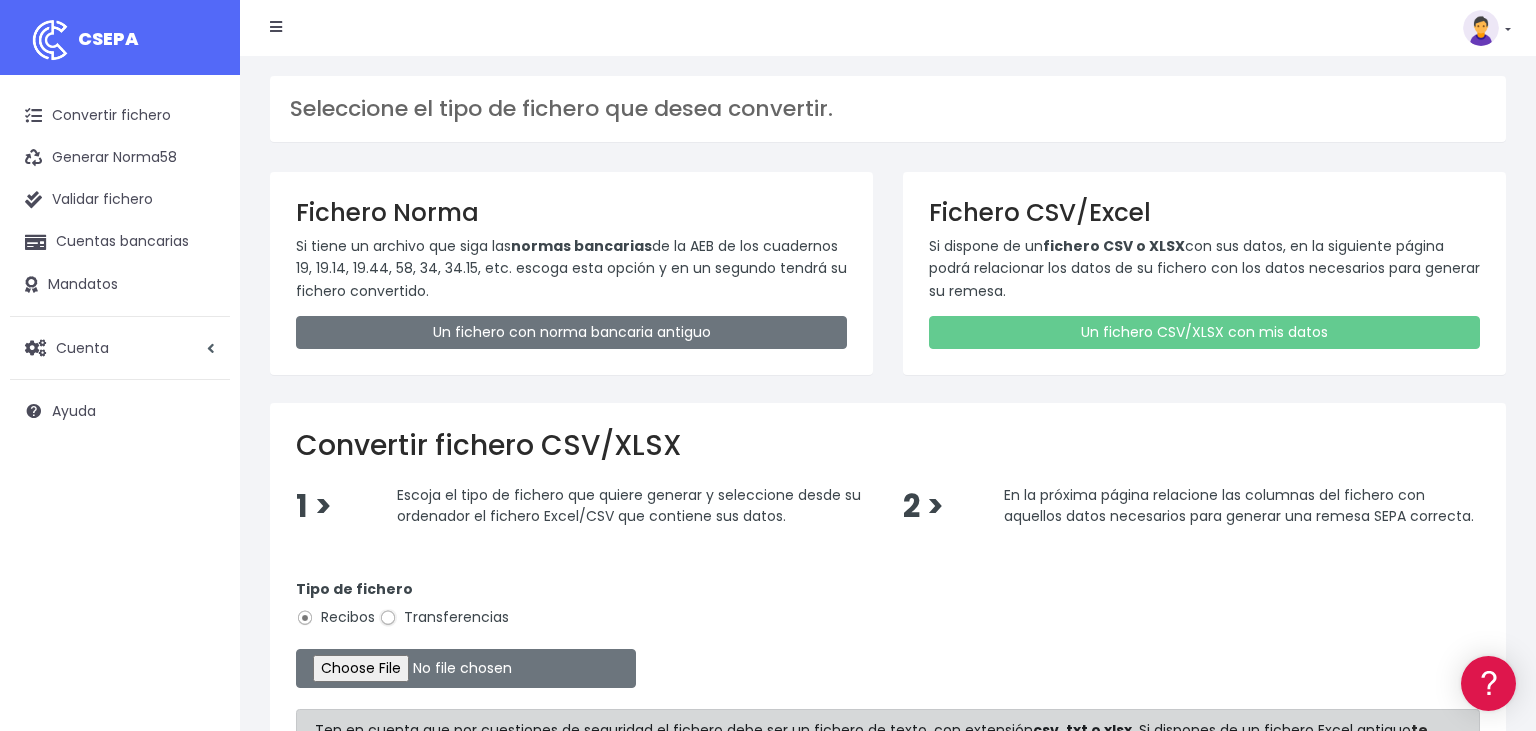click on "Transferencias" at bounding box center (388, 618) 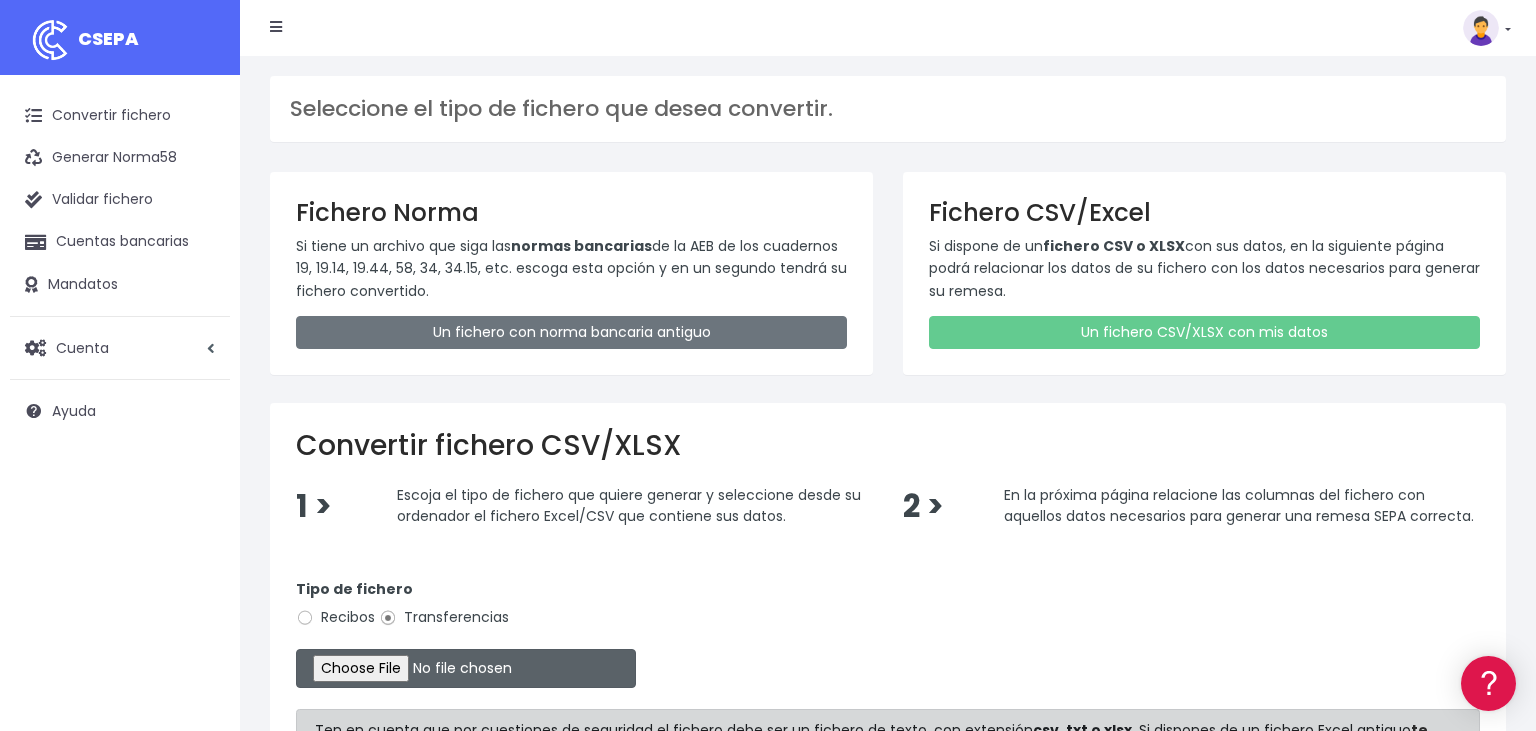 click at bounding box center (466, 668) 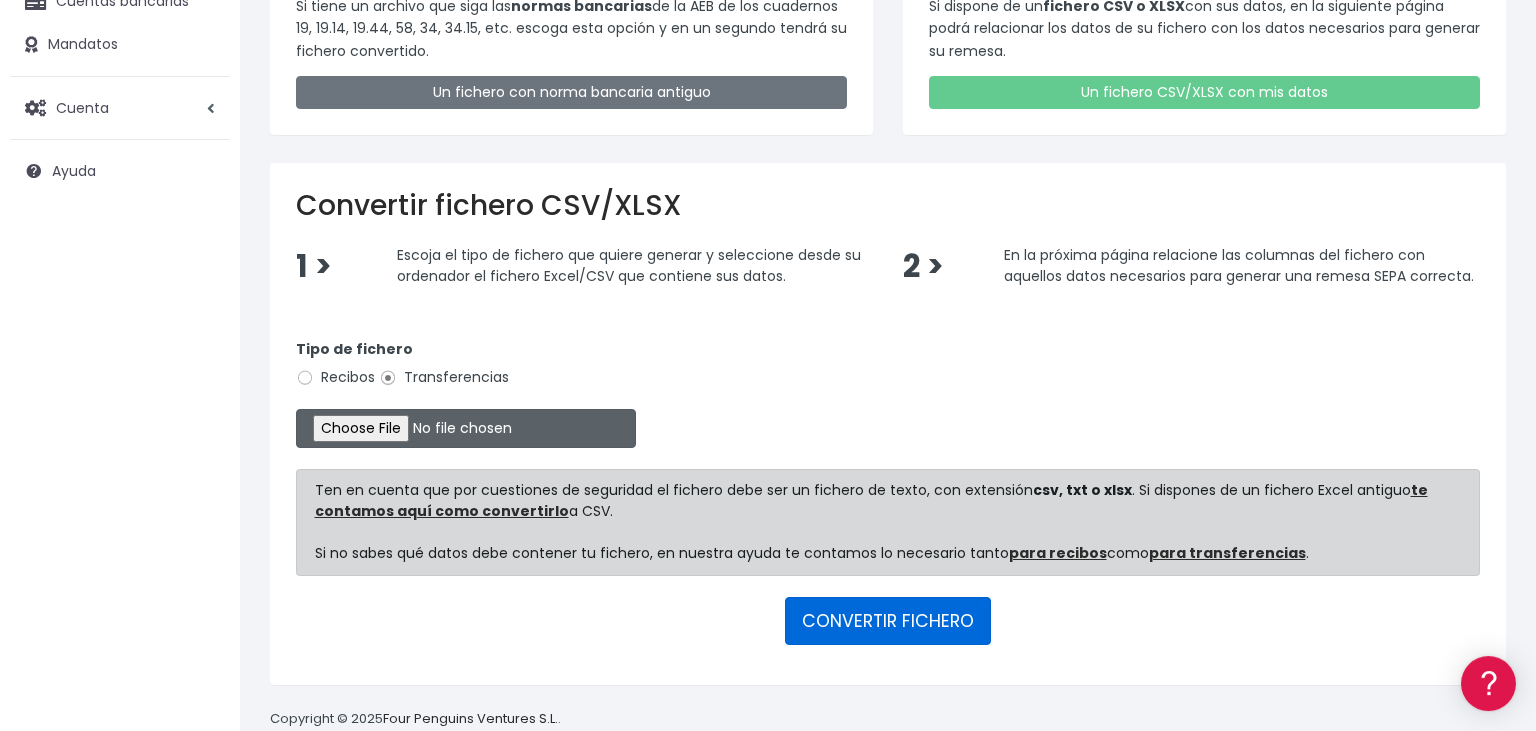 scroll, scrollTop: 274, scrollLeft: 0, axis: vertical 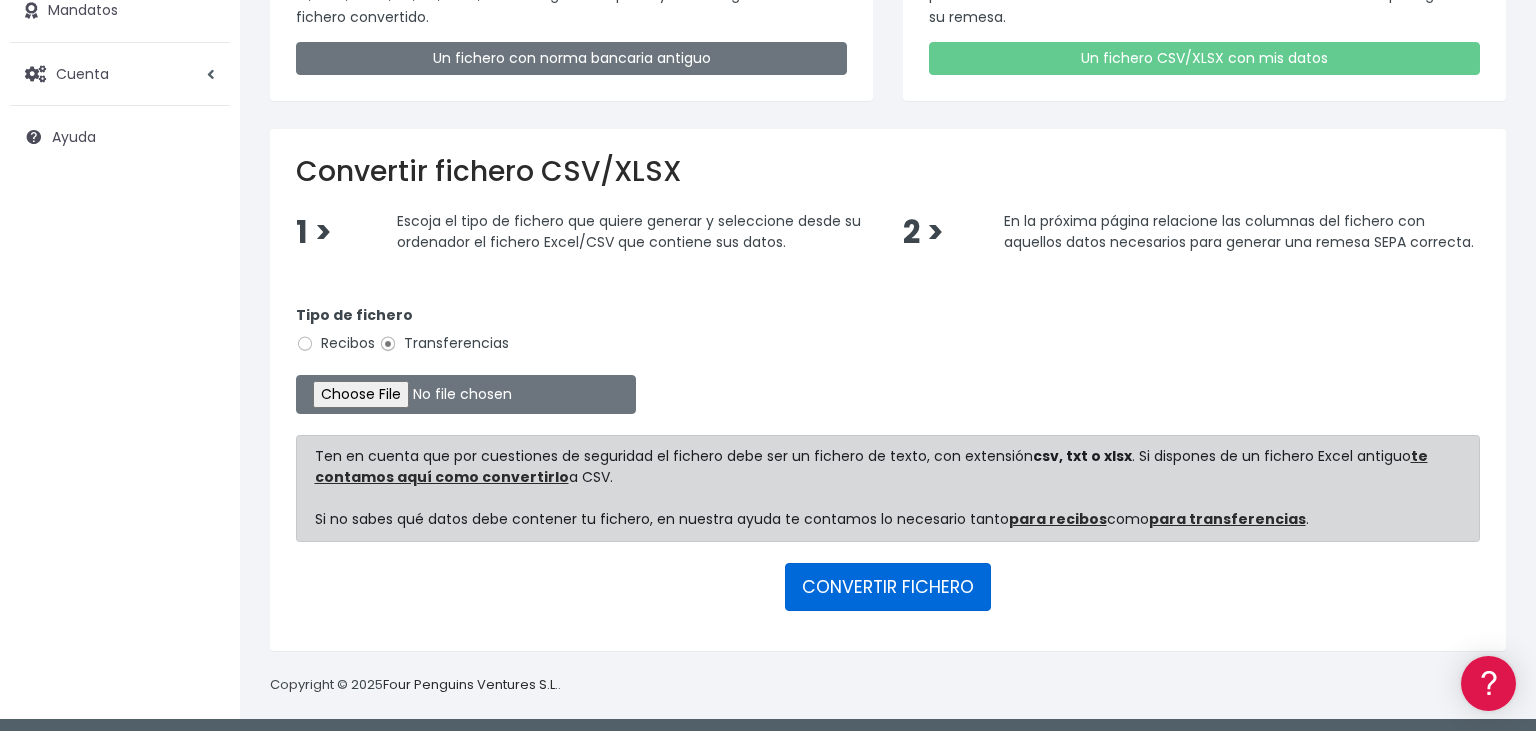 click on "CONVERTIR FICHERO" at bounding box center [888, 587] 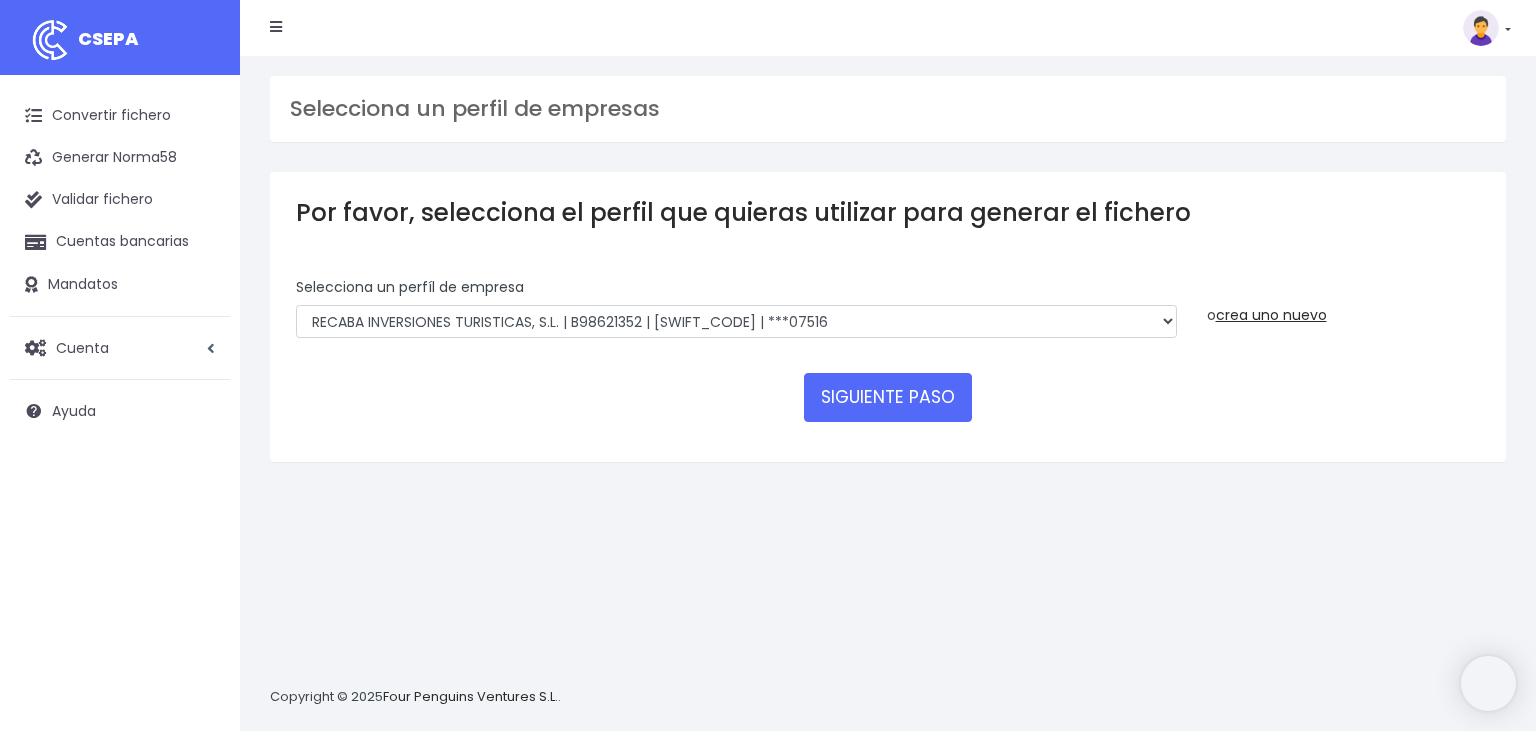 scroll, scrollTop: 0, scrollLeft: 0, axis: both 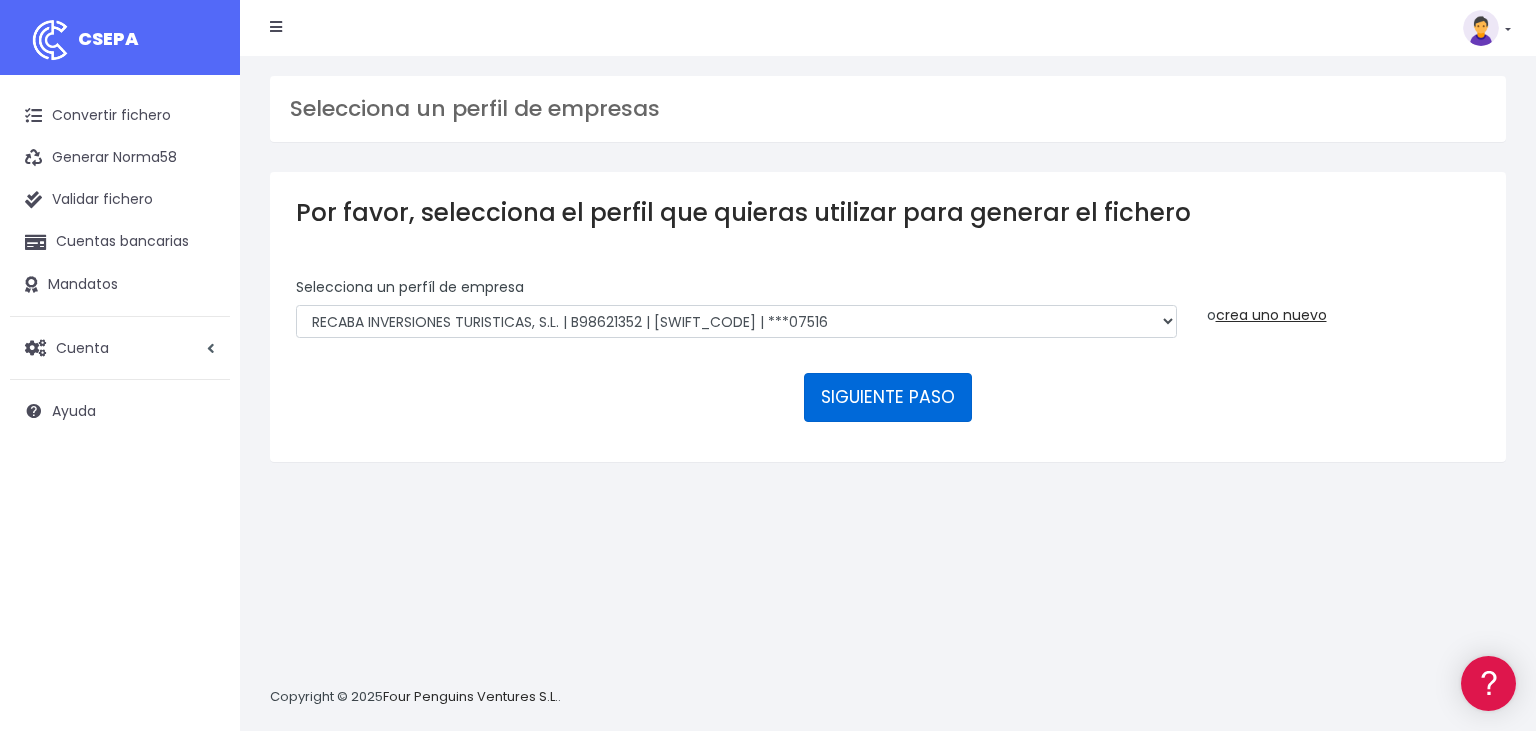 click on "SIGUIENTE PASO" at bounding box center (888, 397) 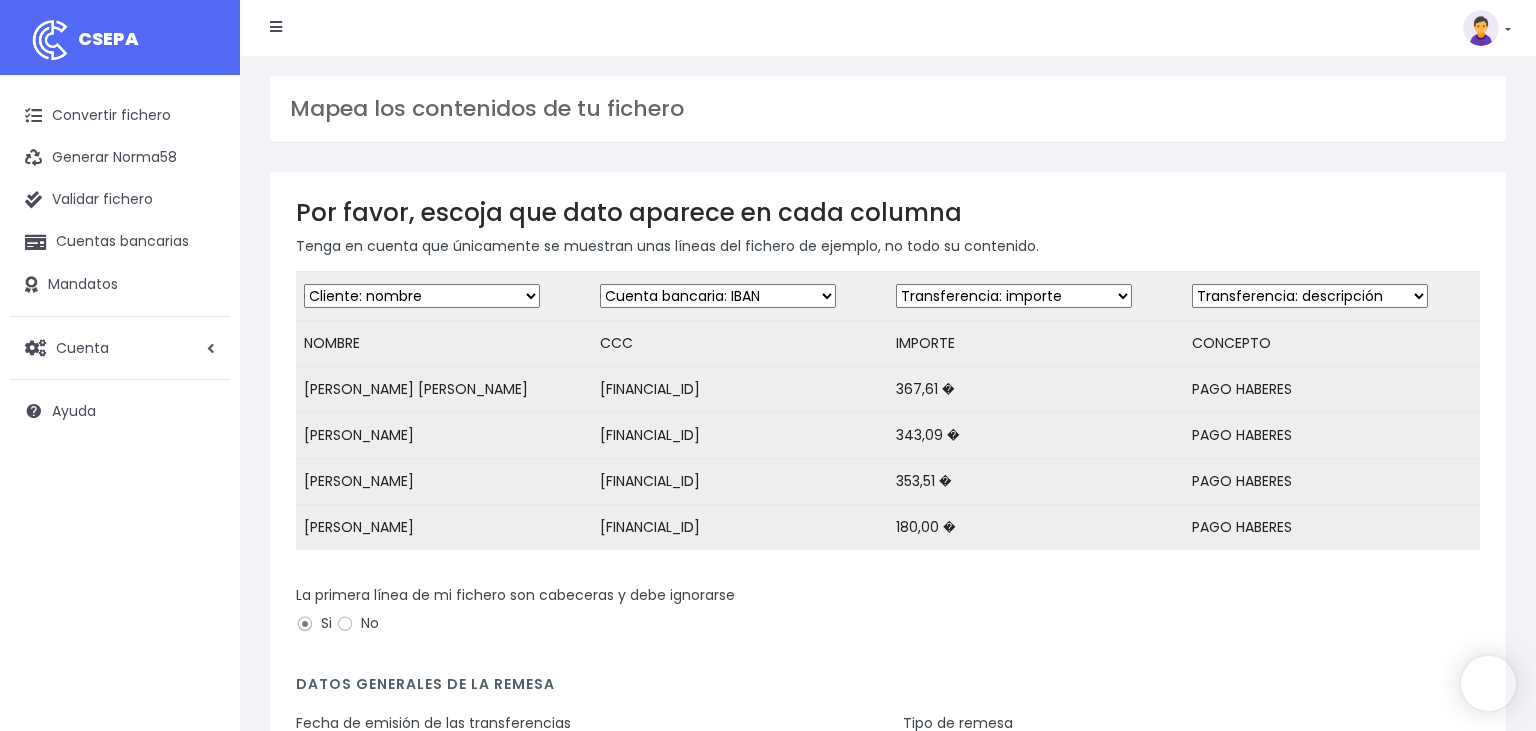 scroll, scrollTop: 0, scrollLeft: 0, axis: both 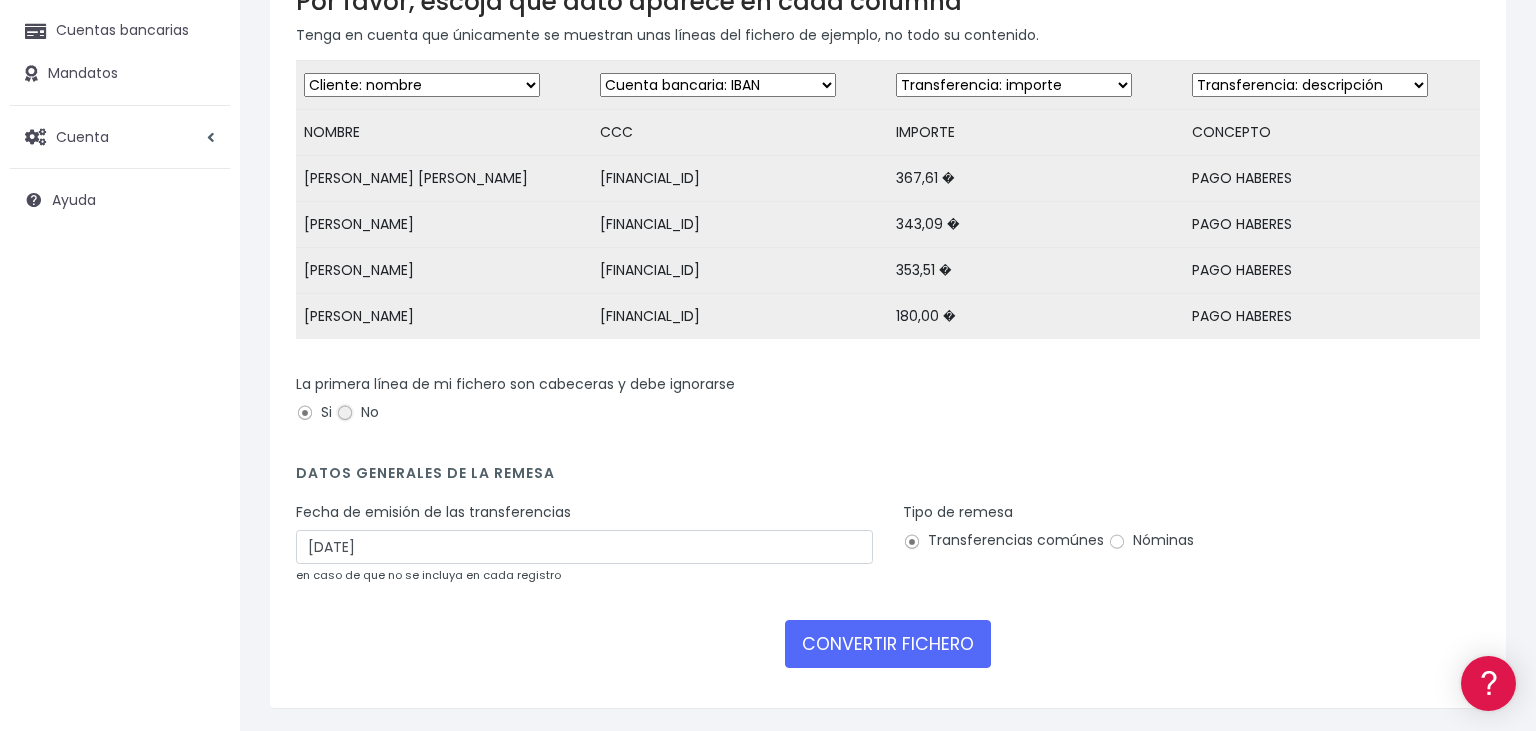 click on "No" at bounding box center [345, 413] 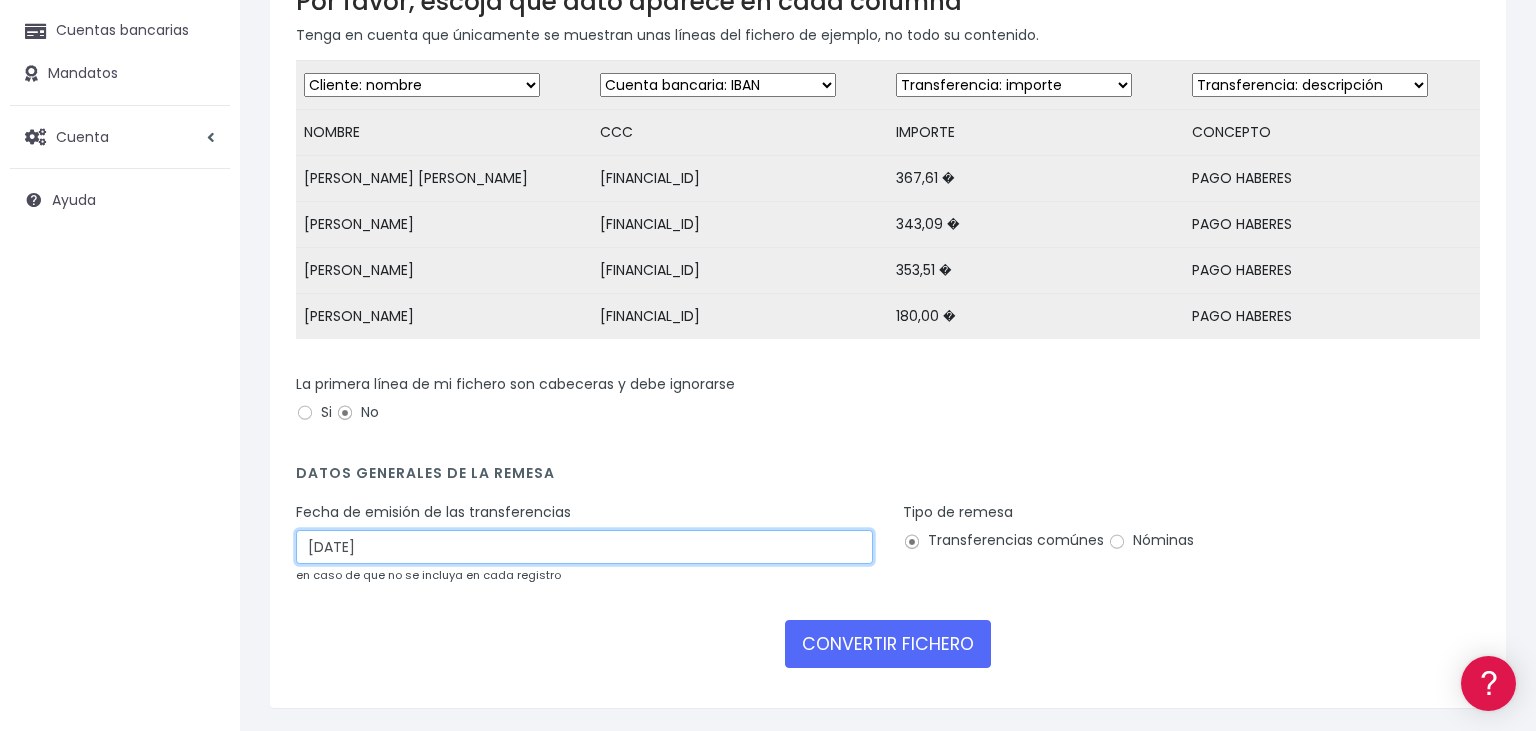 click on "16/07/2025" at bounding box center (584, 547) 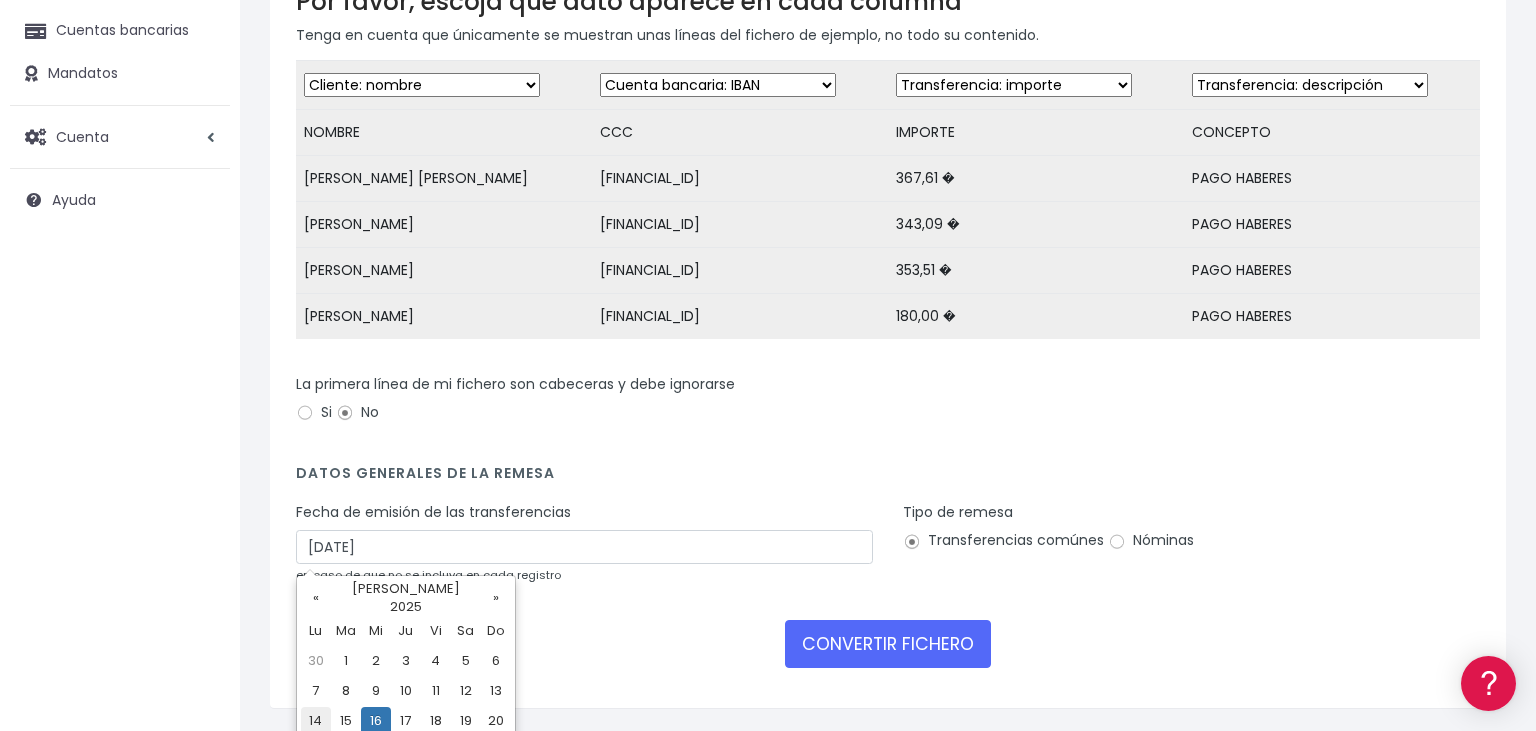 click on "14" at bounding box center (316, 722) 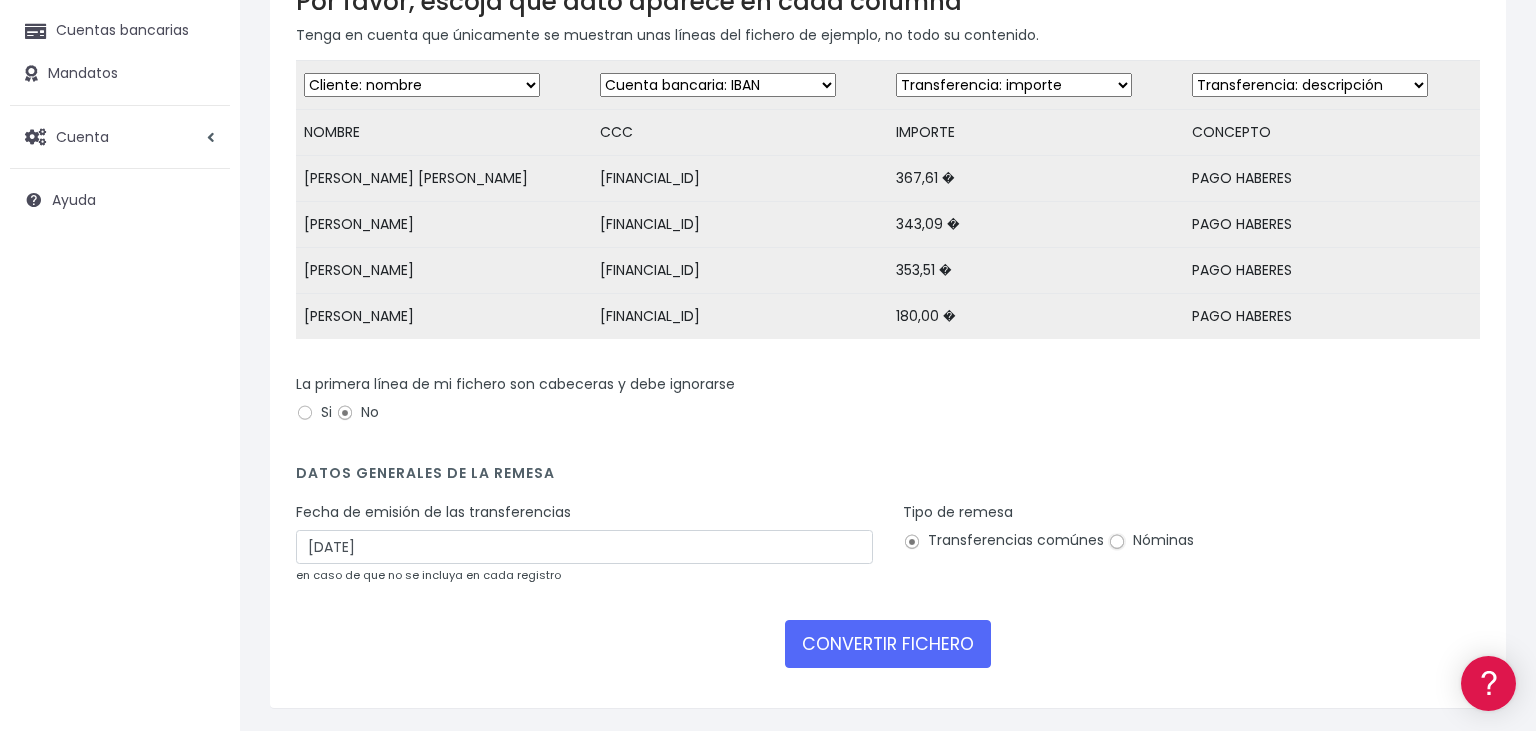 click on "Nóminas" at bounding box center [1117, 542] 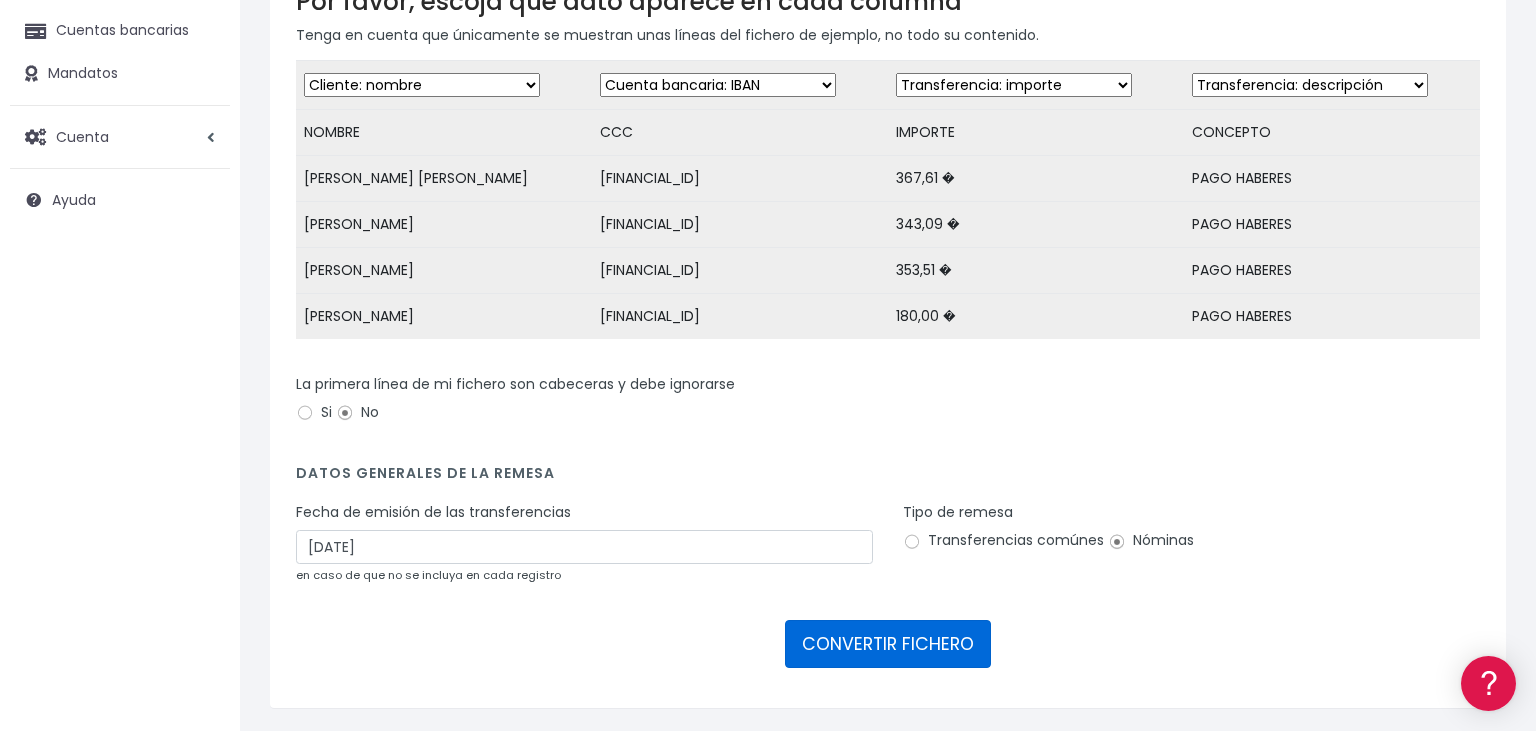 drag, startPoint x: 887, startPoint y: 642, endPoint x: 896, endPoint y: 631, distance: 14.21267 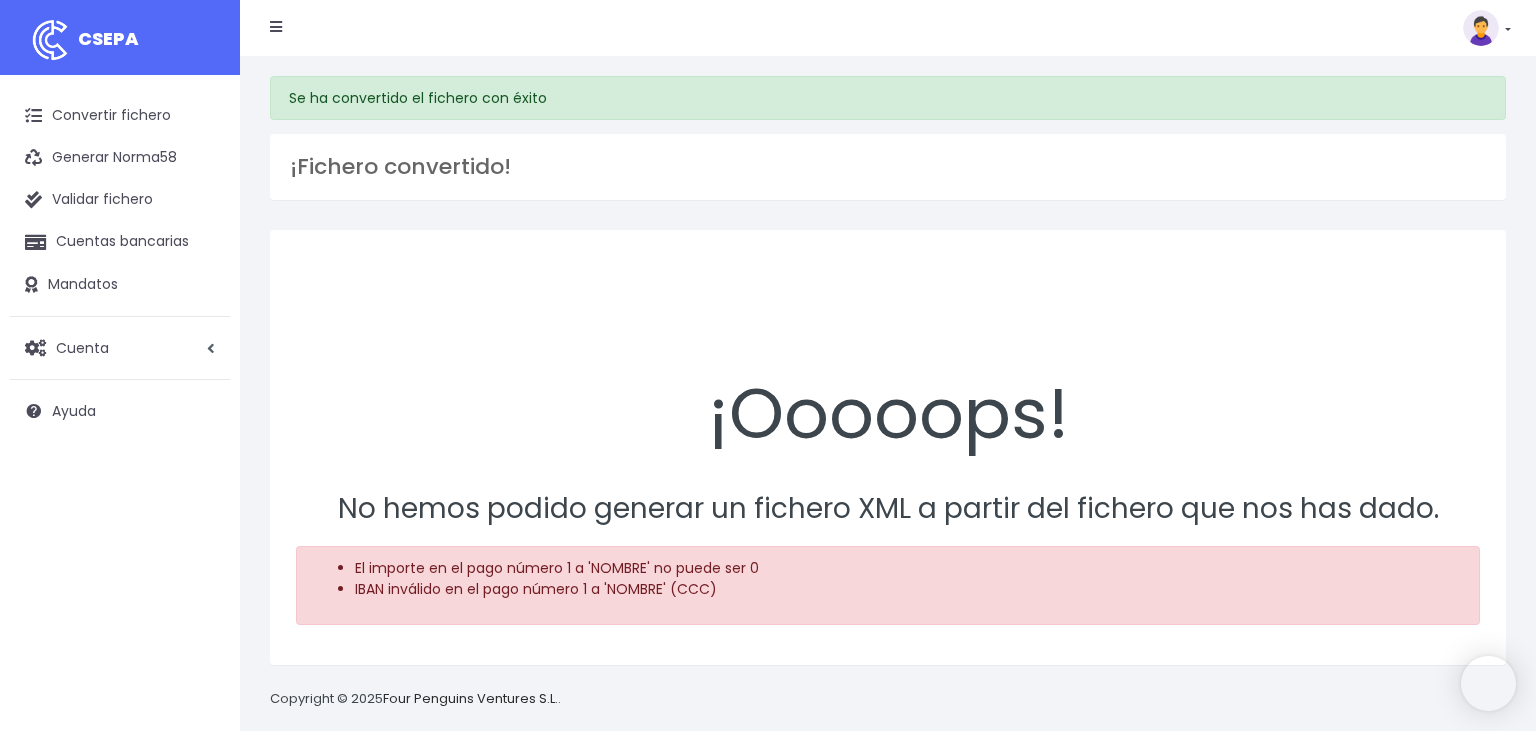 scroll, scrollTop: 0, scrollLeft: 0, axis: both 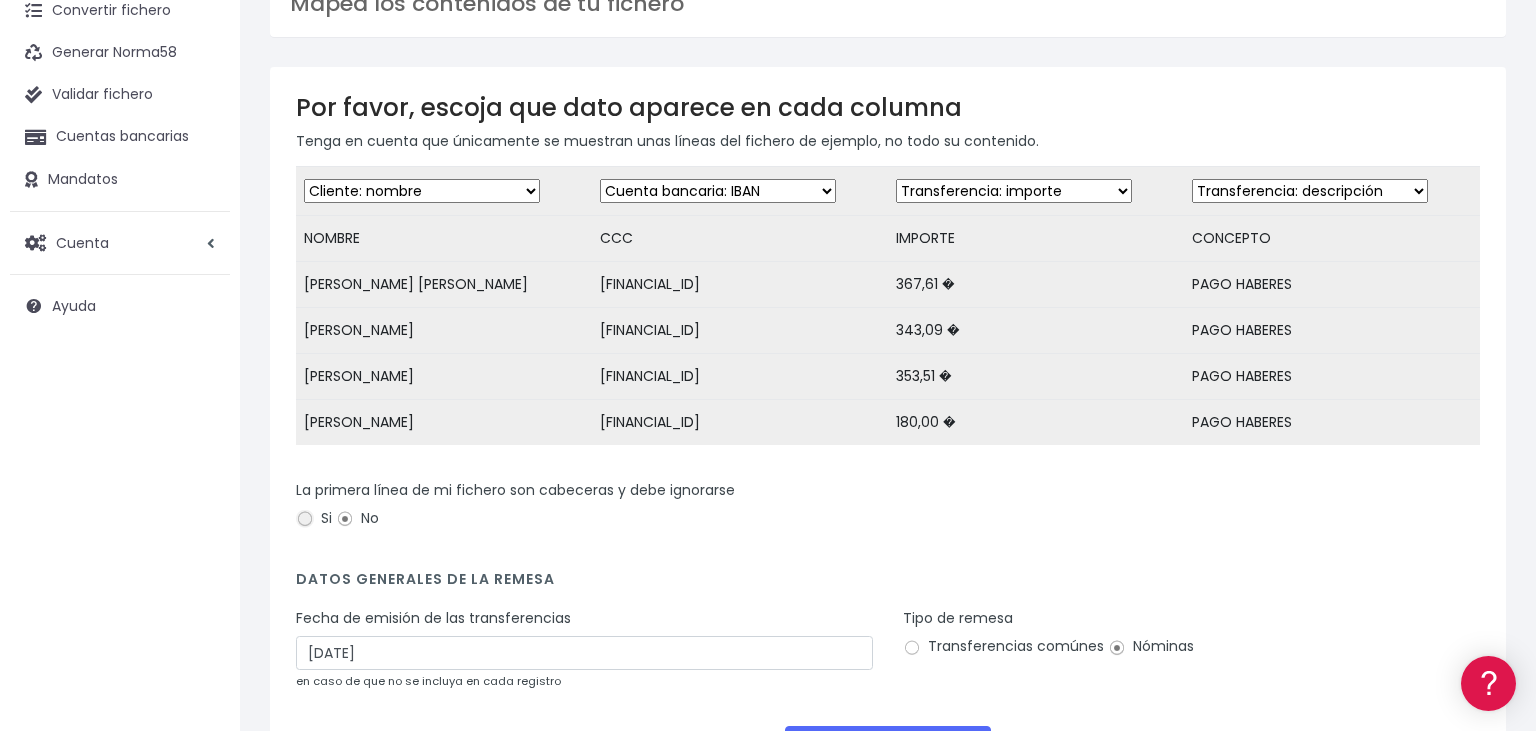 click on "Si" at bounding box center [305, 519] 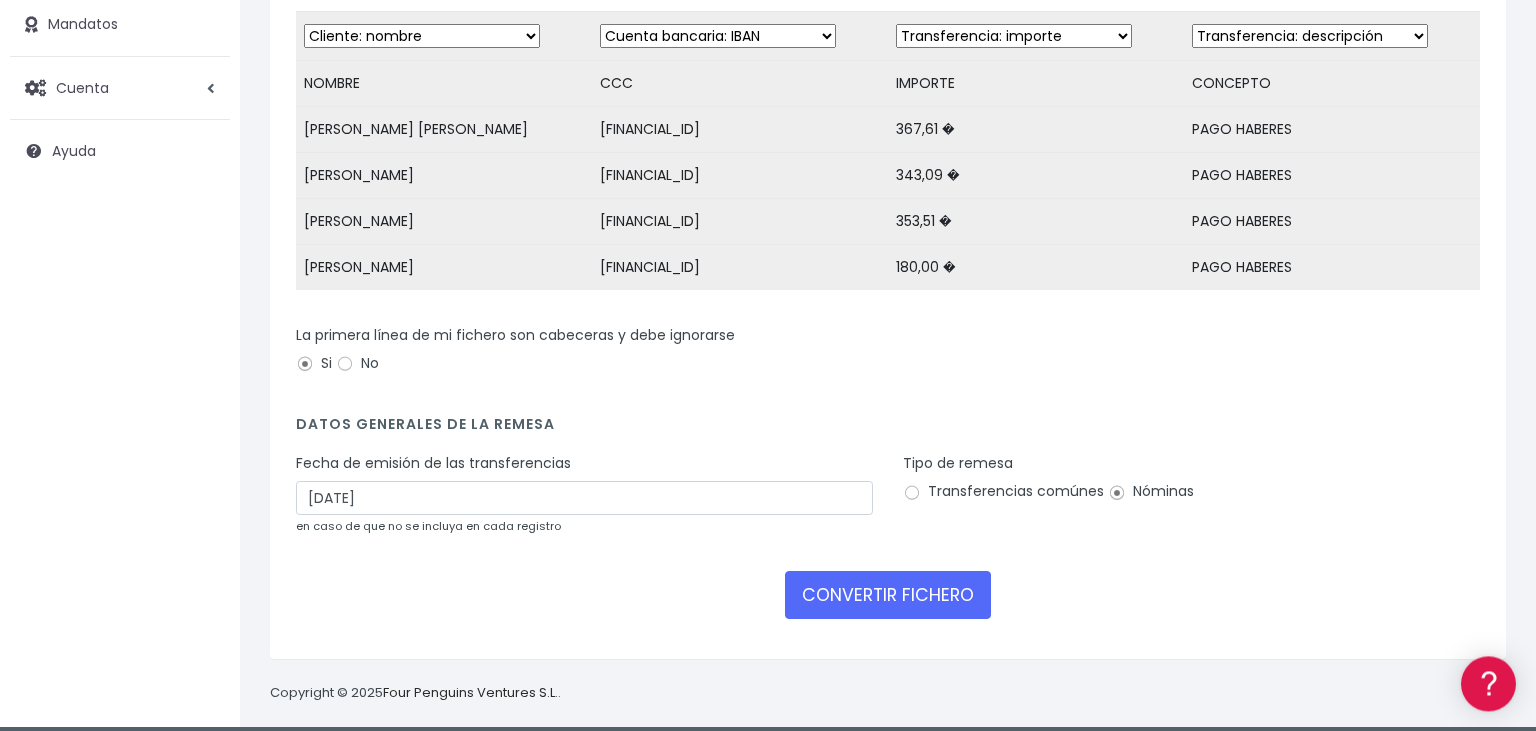 scroll, scrollTop: 275, scrollLeft: 0, axis: vertical 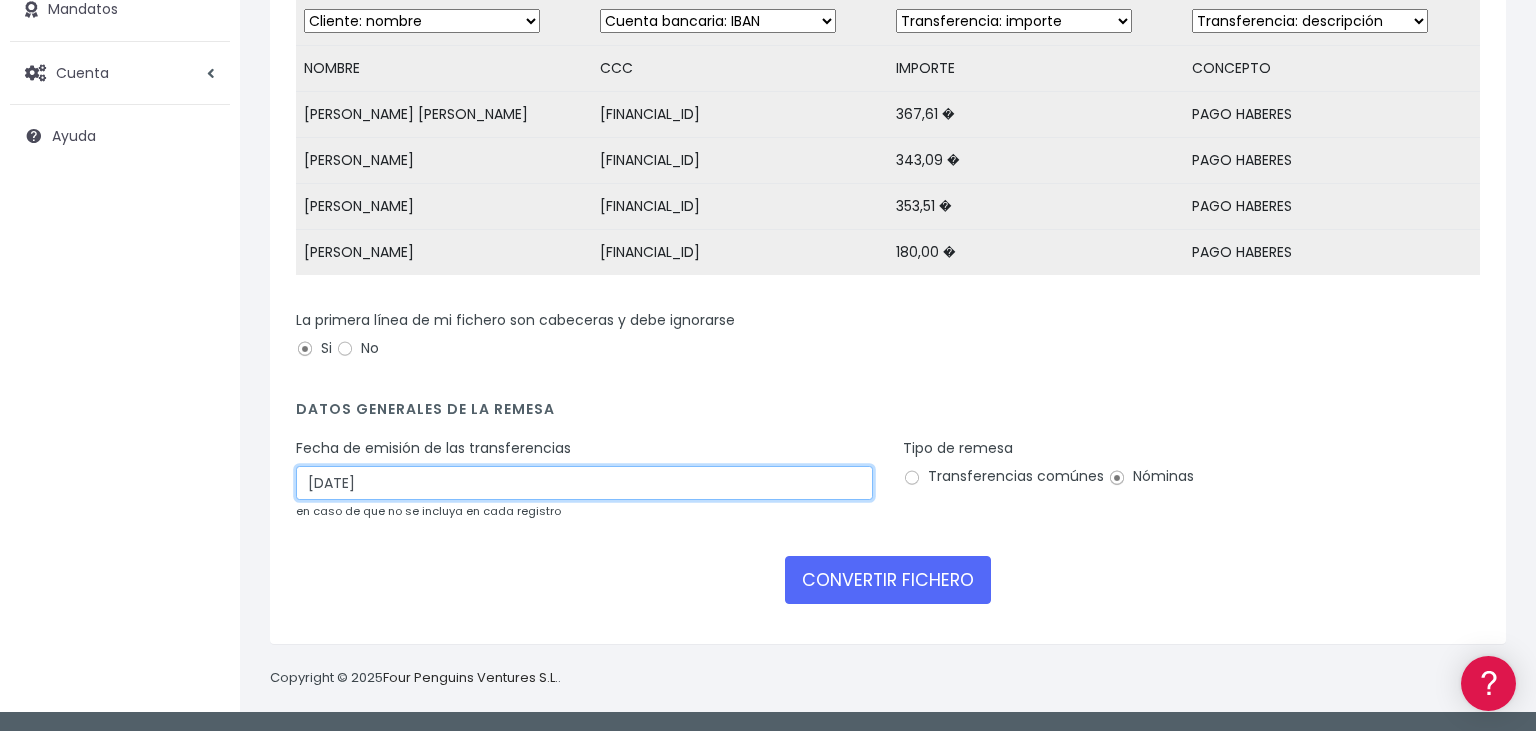 click on "16/07/2025" at bounding box center [584, 483] 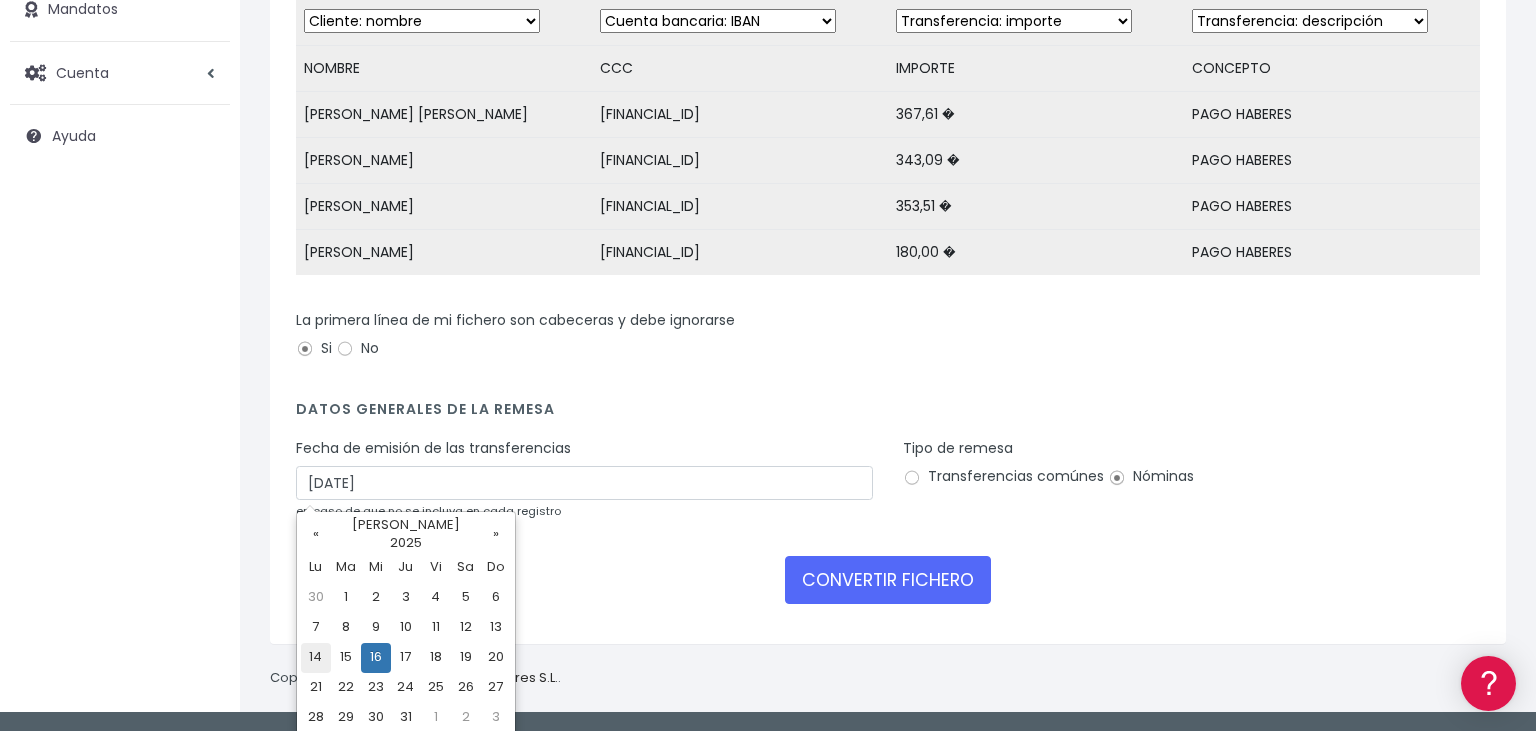 click on "14" at bounding box center (316, 658) 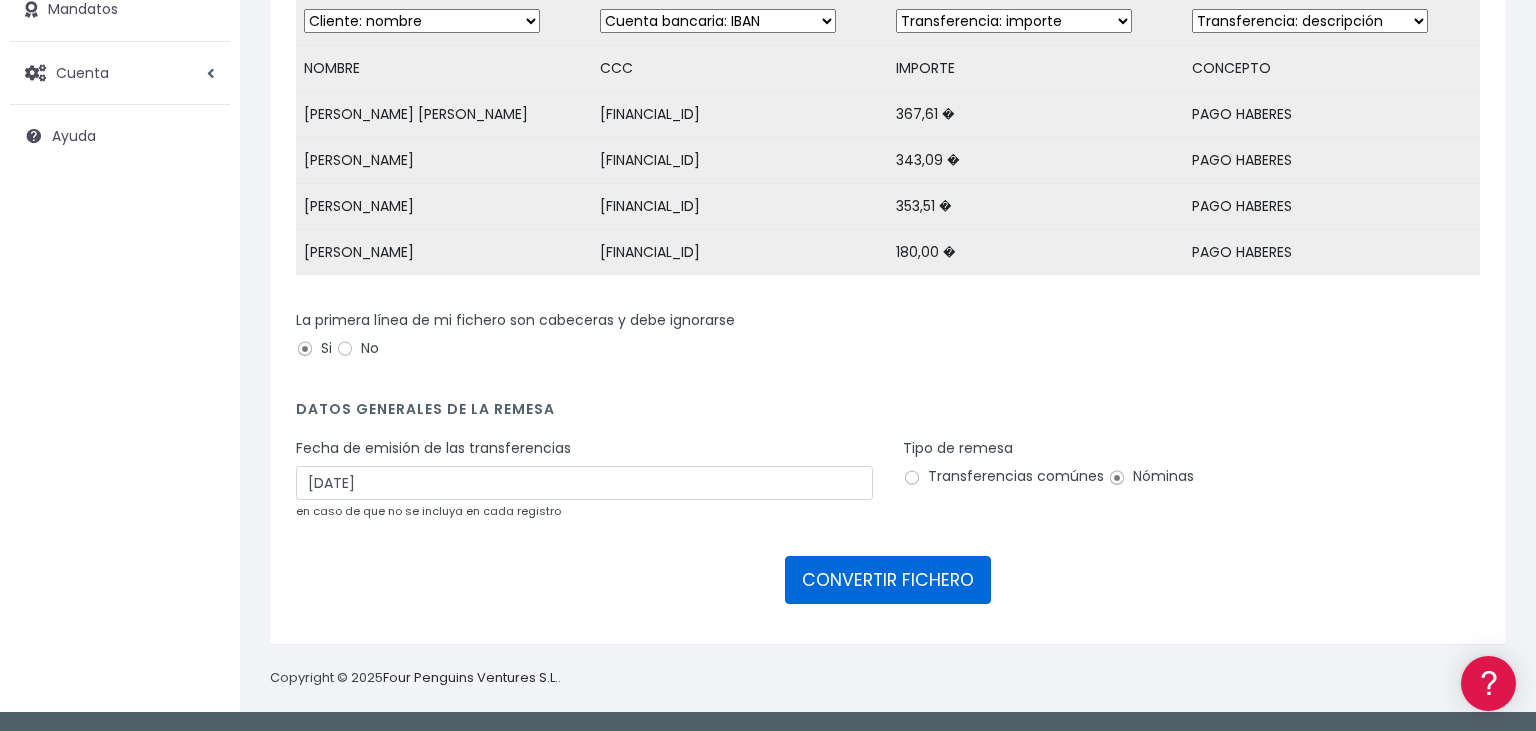 click on "CONVERTIR FICHERO" at bounding box center (888, 580) 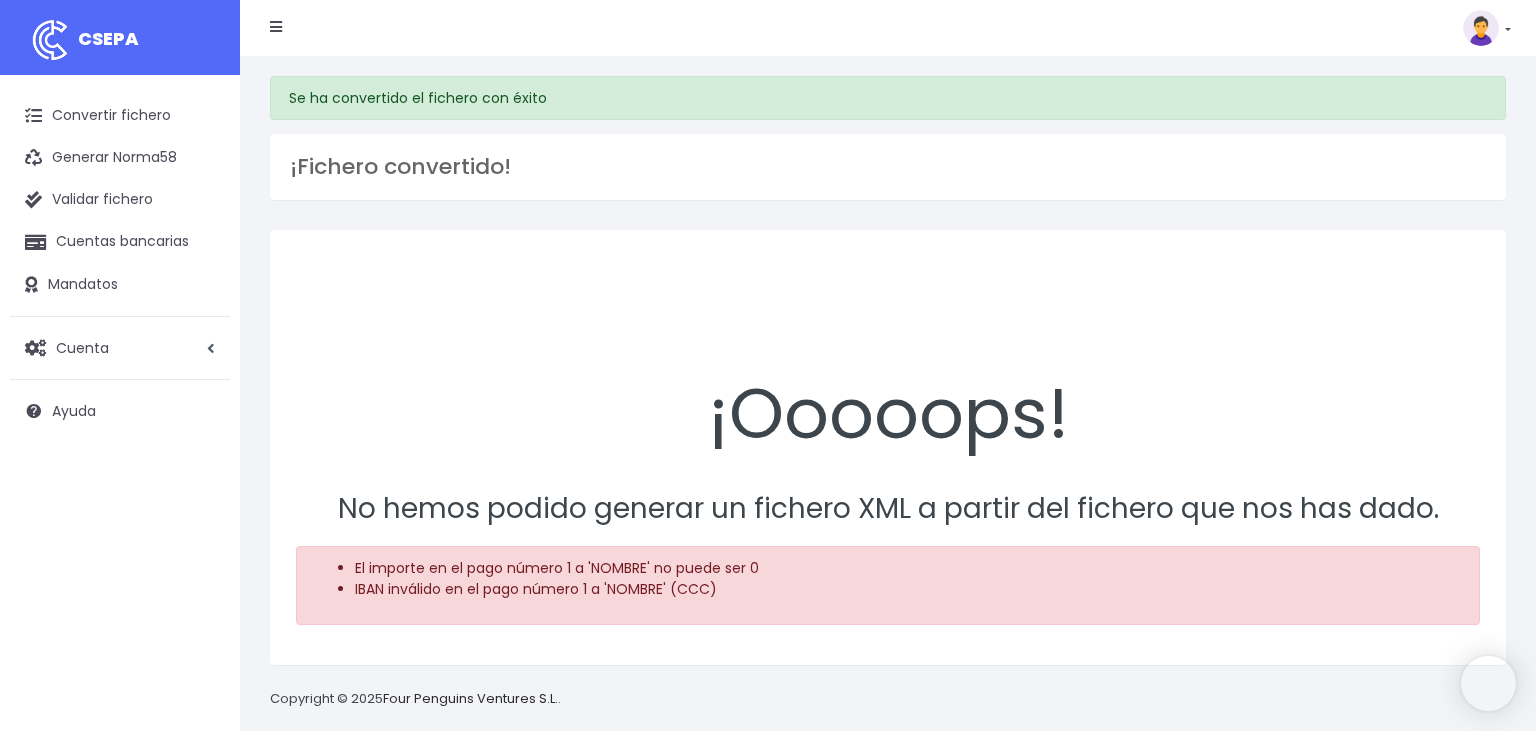 scroll, scrollTop: 0, scrollLeft: 0, axis: both 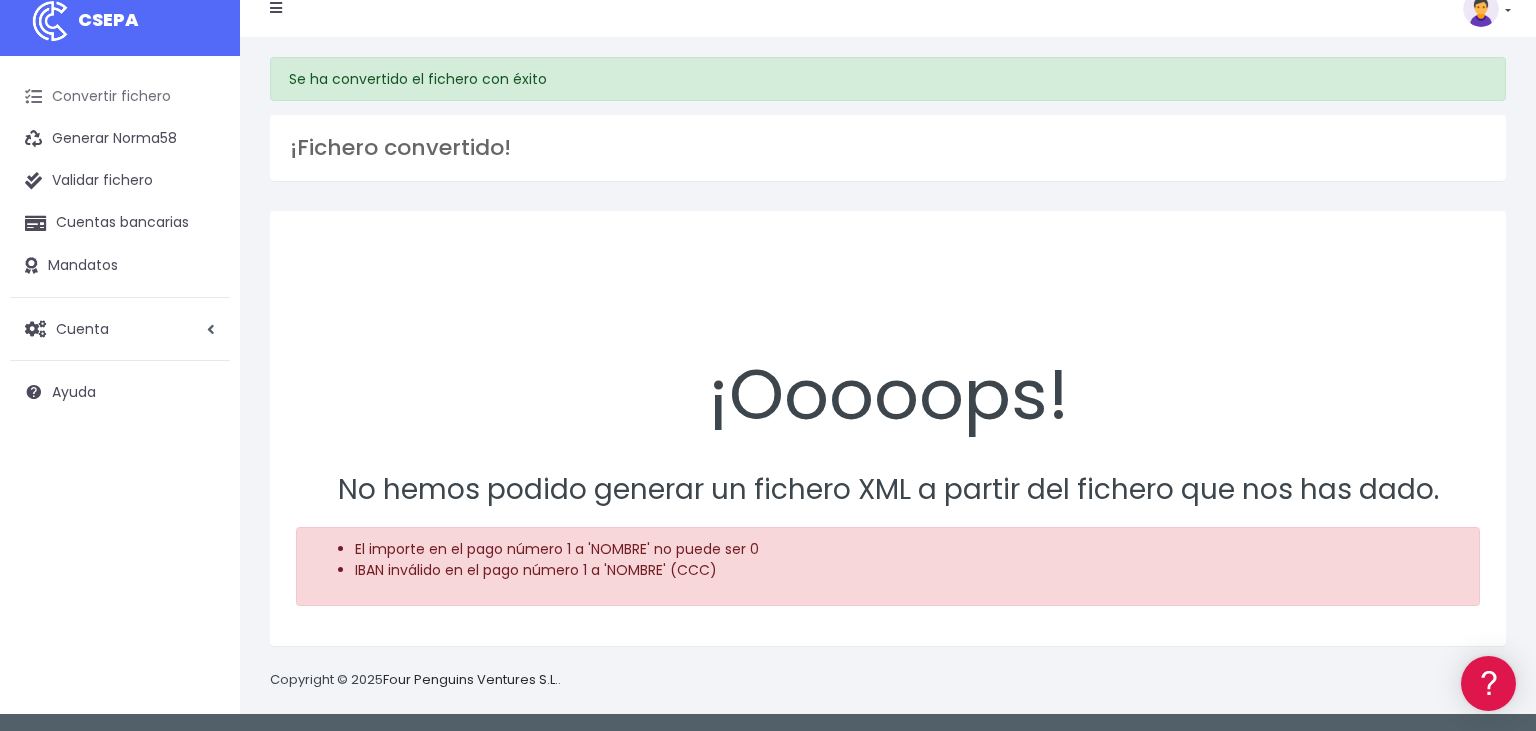 click on "Convertir fichero" at bounding box center (120, 97) 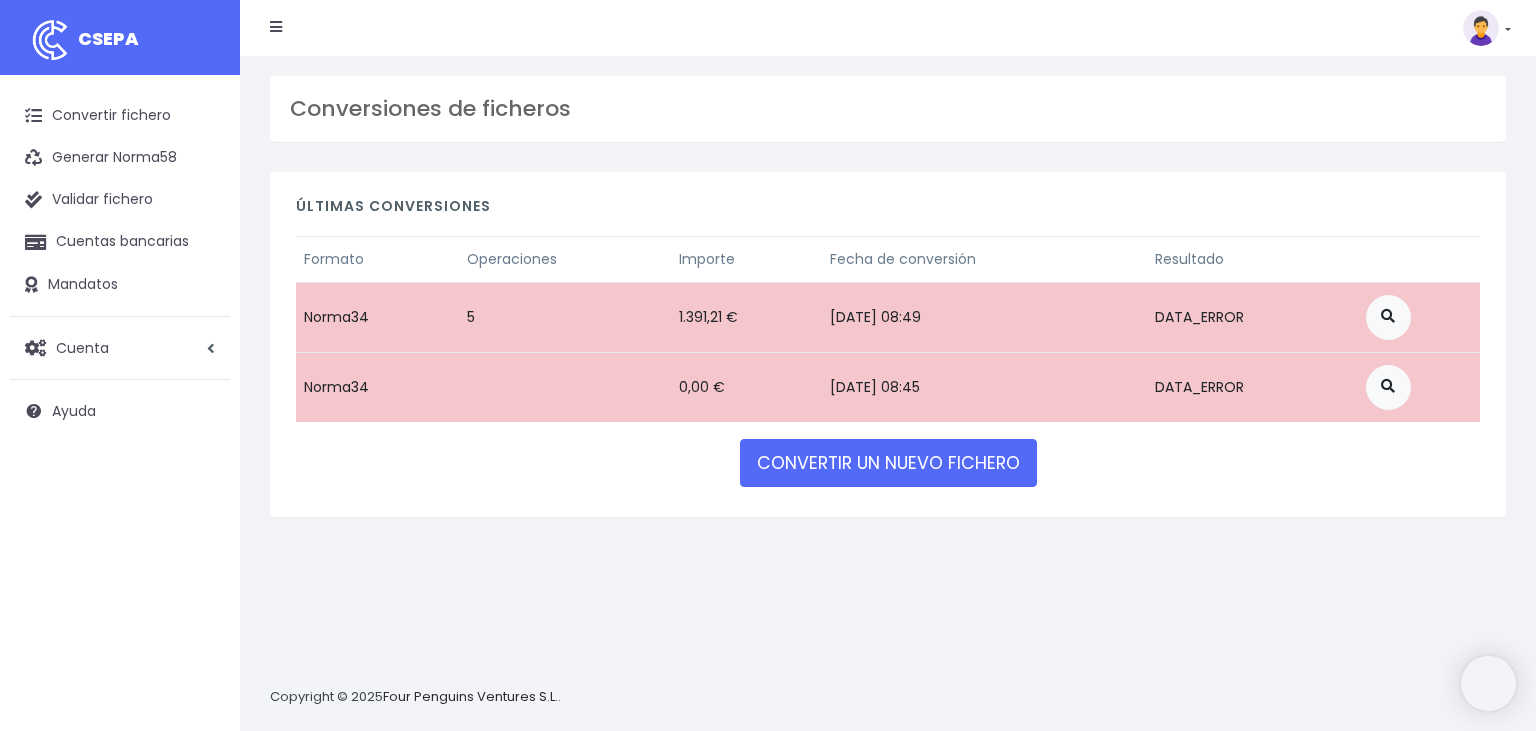 scroll, scrollTop: 0, scrollLeft: 0, axis: both 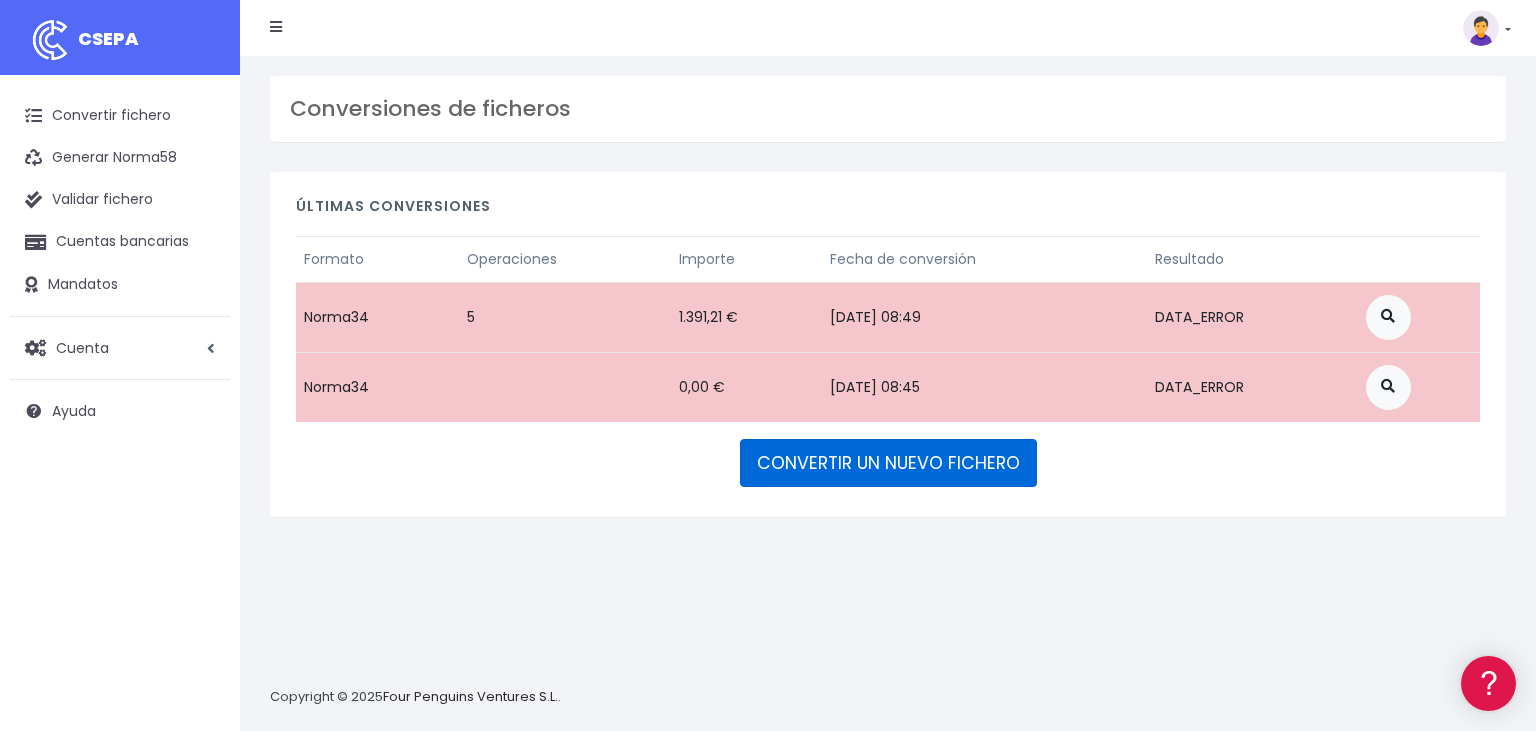click on "CONVERTIR UN NUEVO FICHERO" at bounding box center [888, 463] 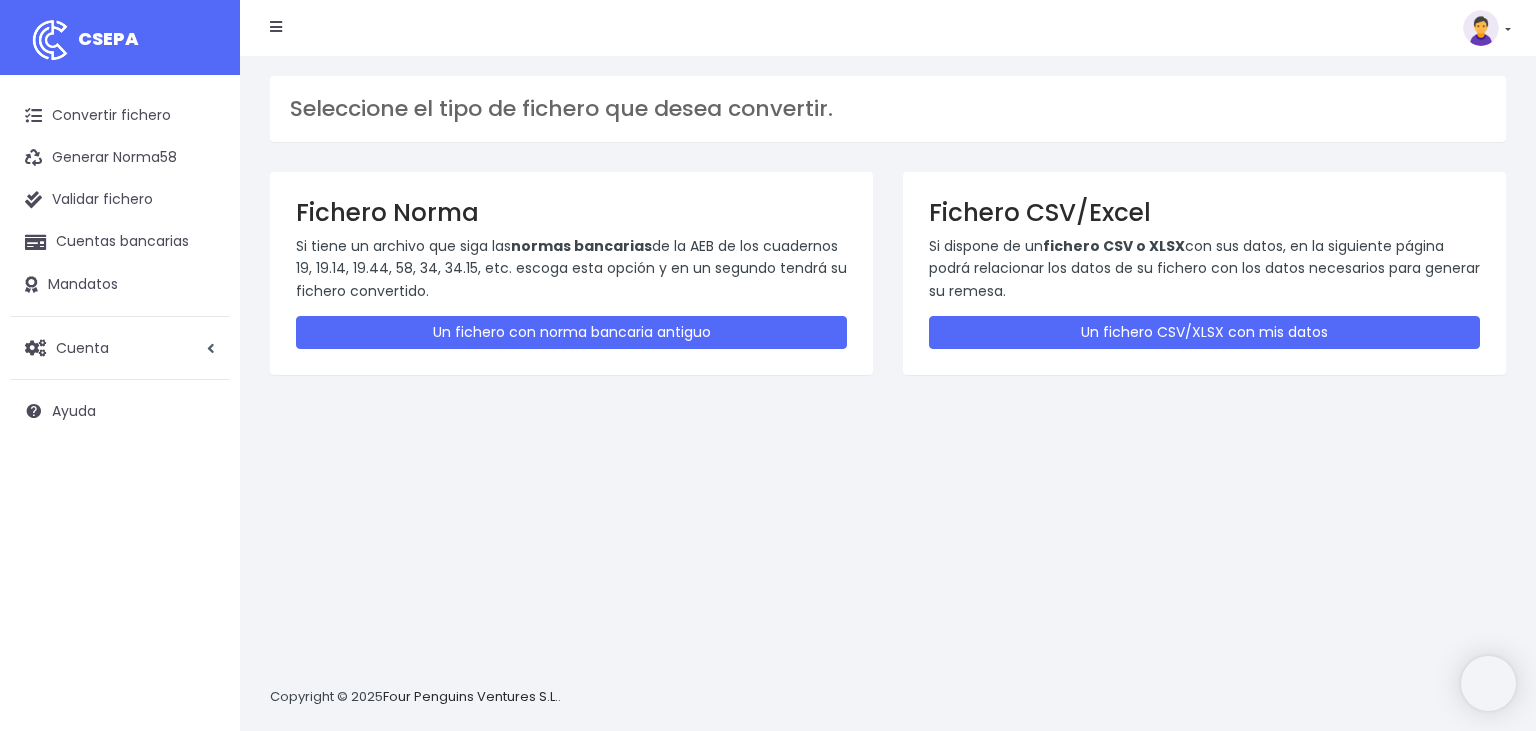 scroll, scrollTop: 0, scrollLeft: 0, axis: both 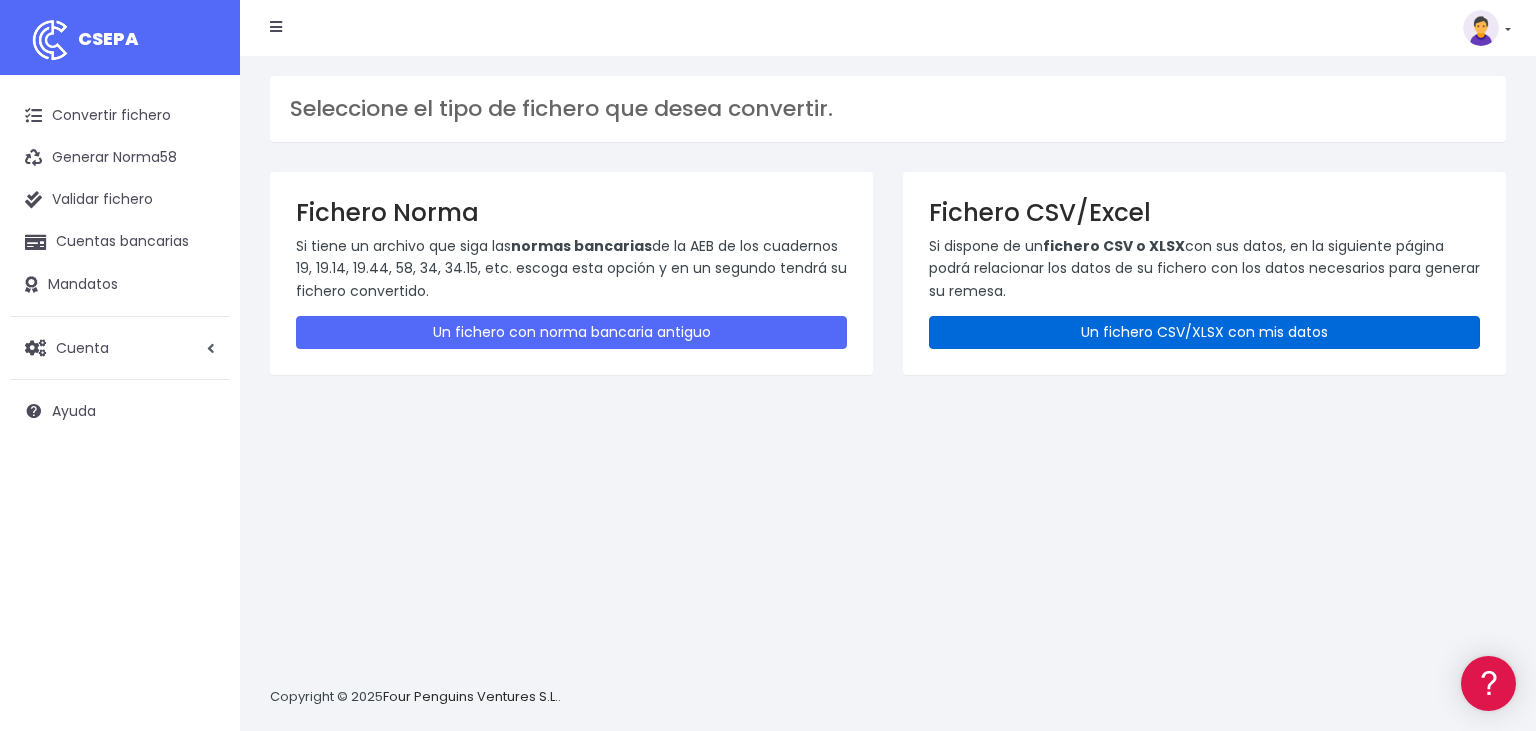 click on "Un fichero CSV/XLSX con mis datos" at bounding box center [1204, 332] 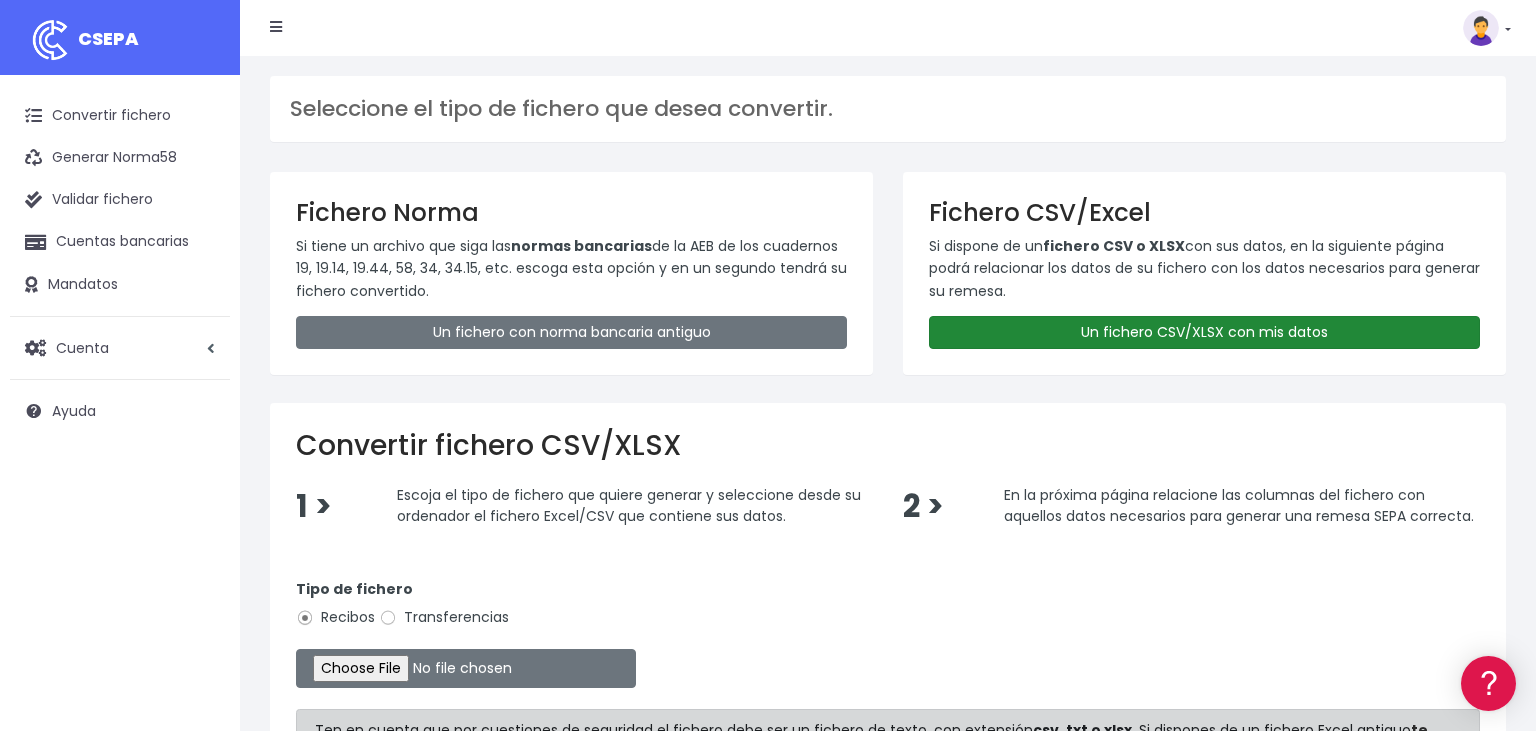 scroll, scrollTop: 0, scrollLeft: 0, axis: both 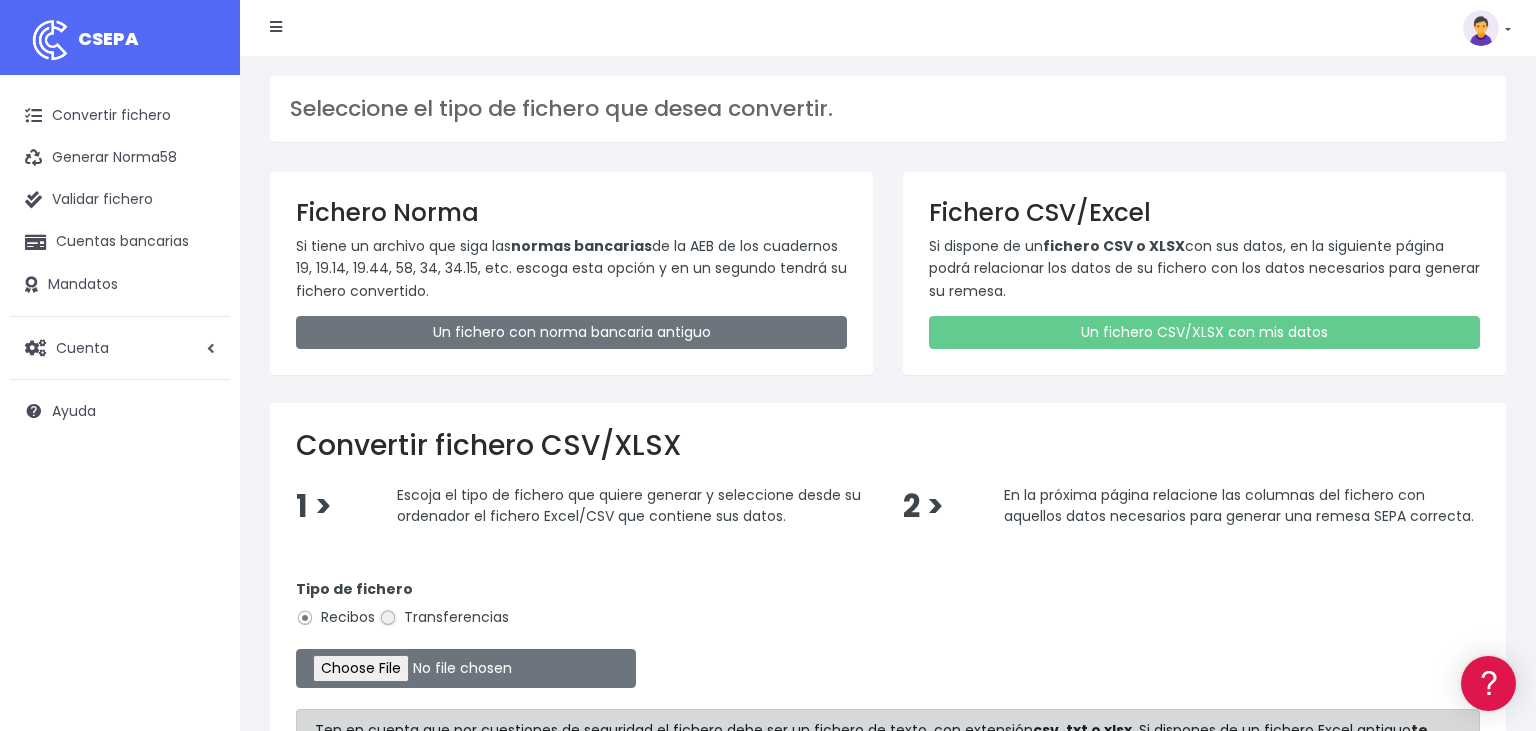 click on "Transferencias" at bounding box center (388, 618) 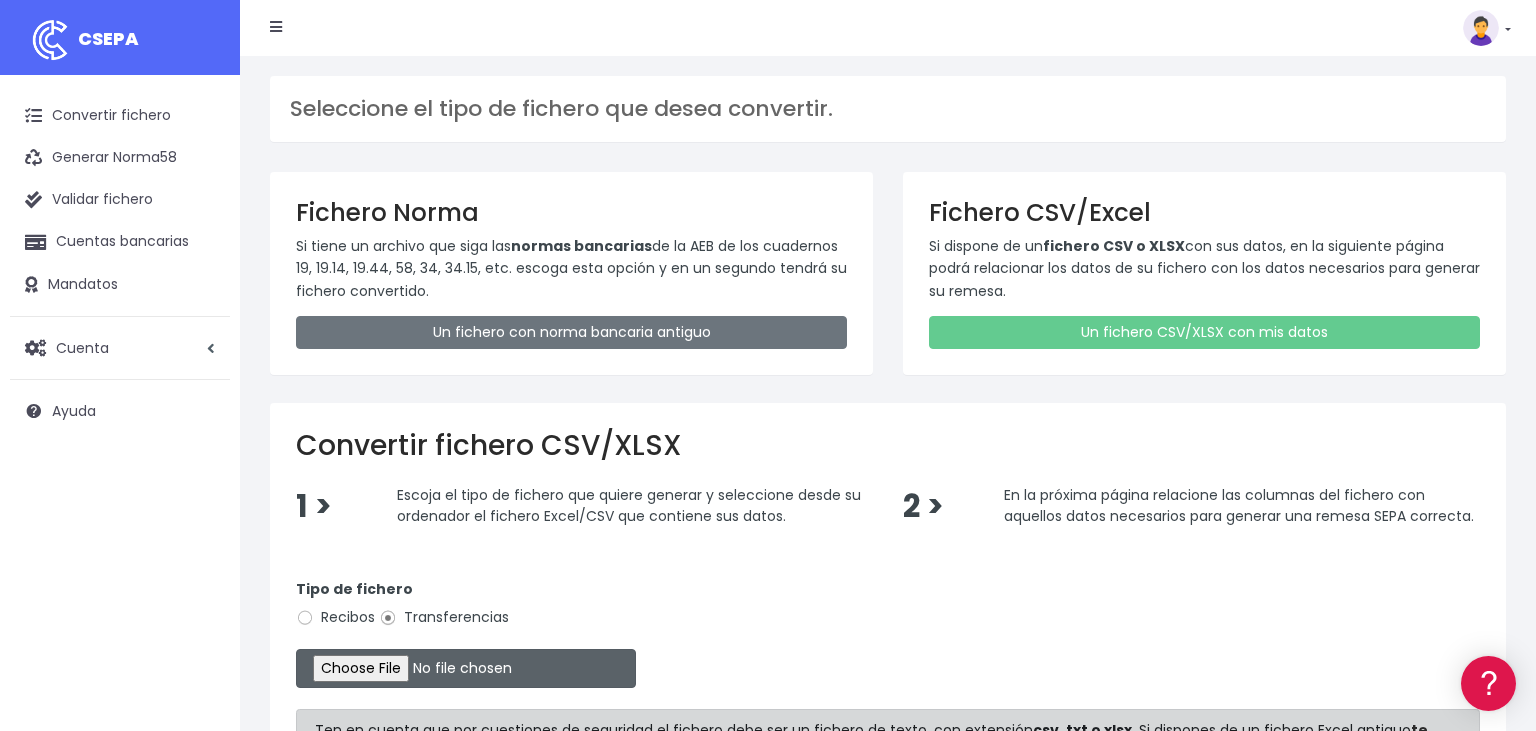 click at bounding box center [466, 668] 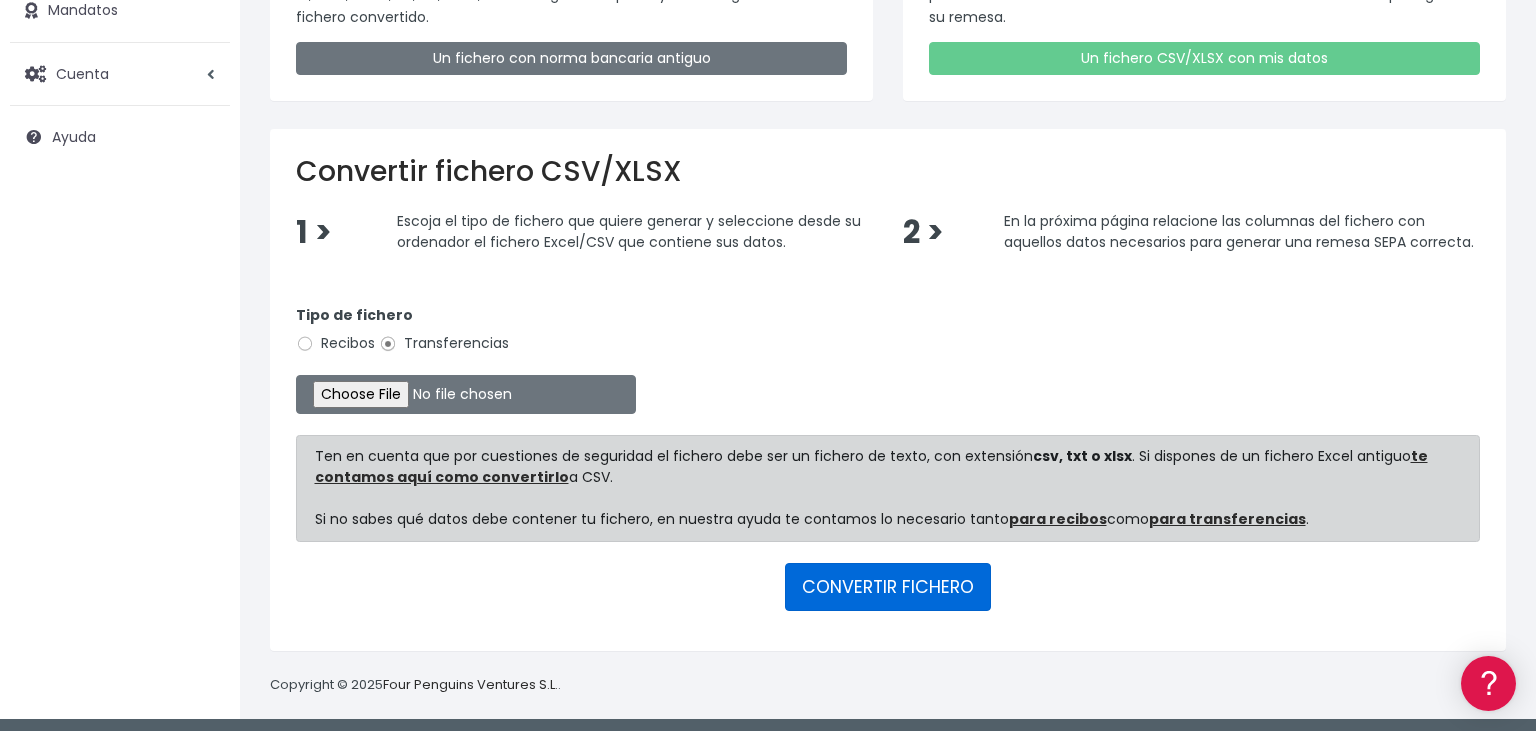 click on "CONVERTIR FICHERO" at bounding box center (888, 587) 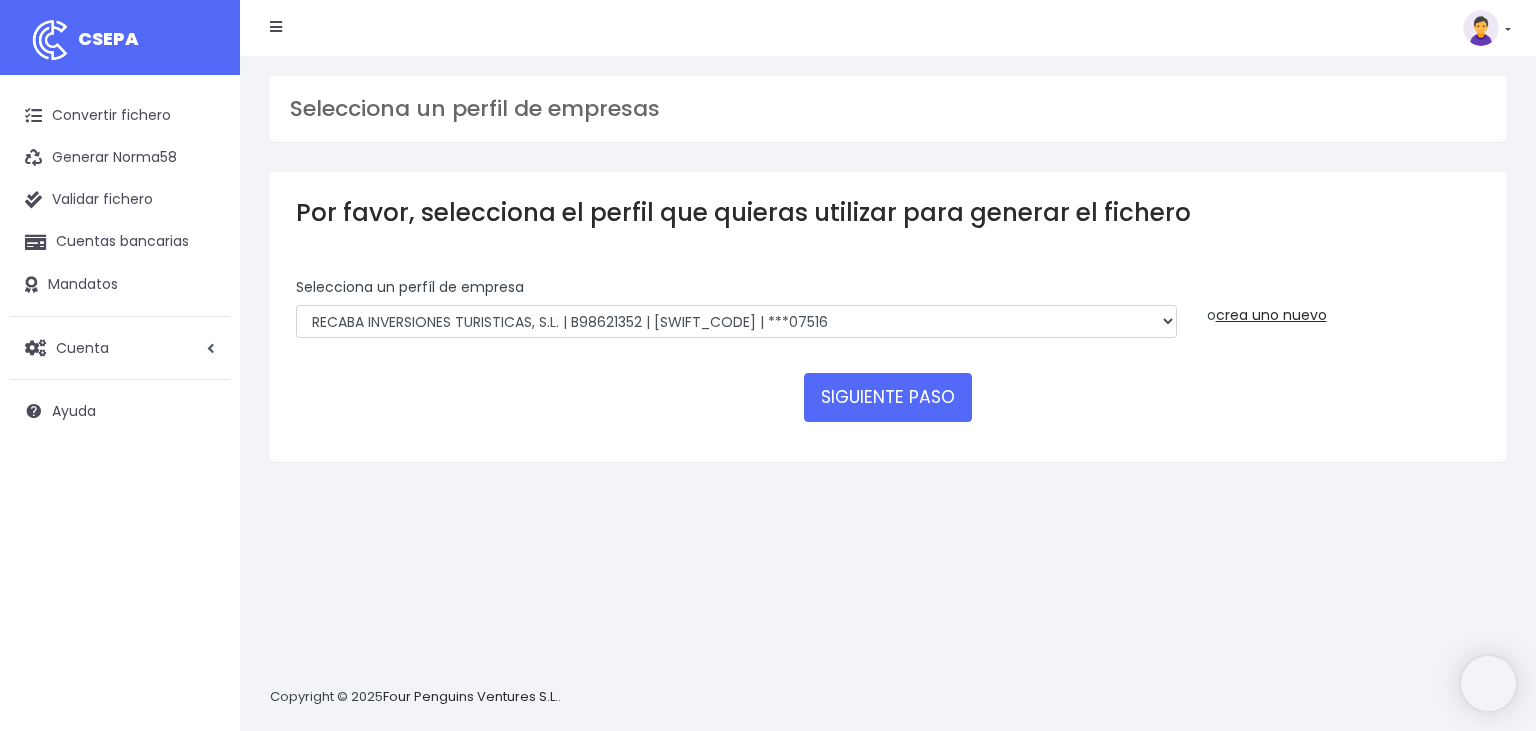 scroll, scrollTop: 0, scrollLeft: 0, axis: both 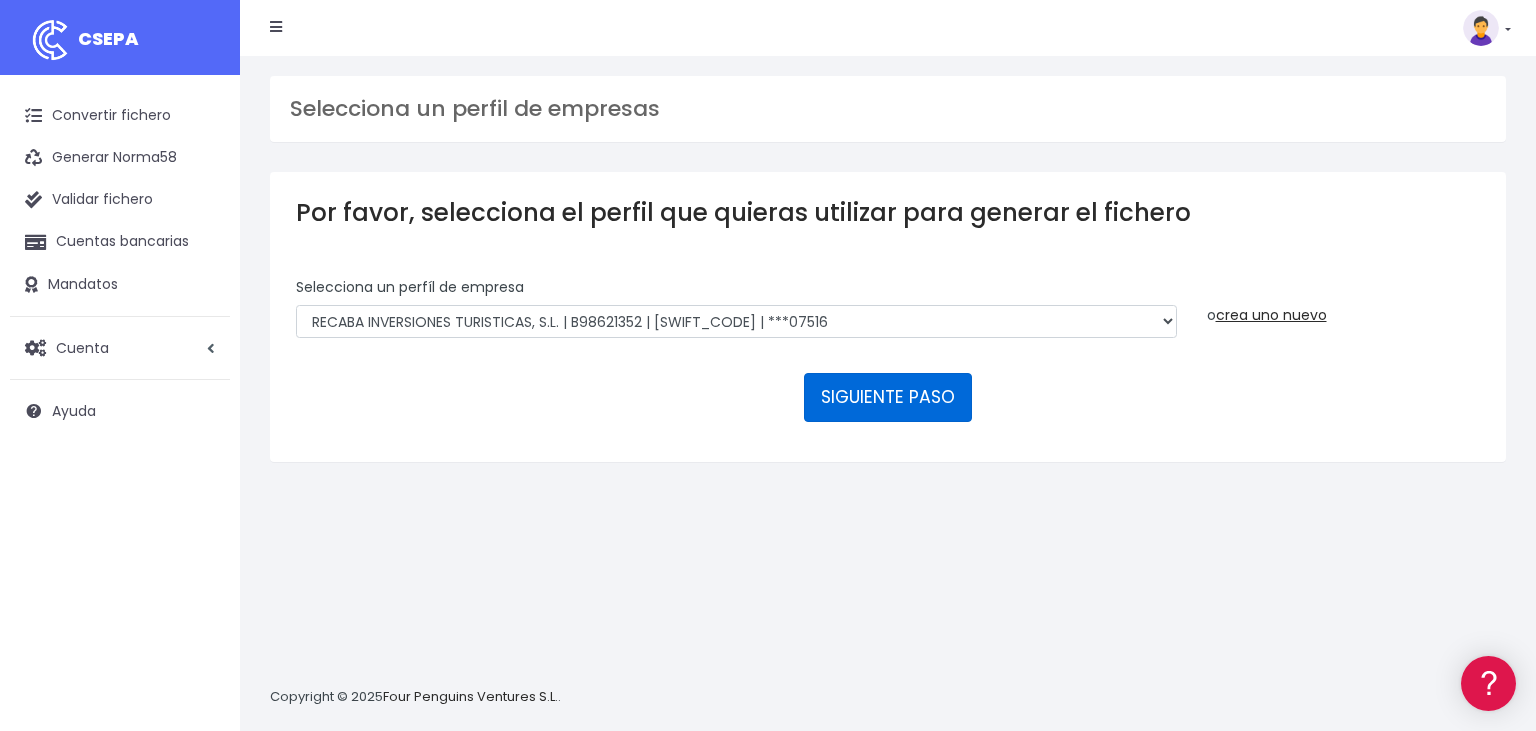 click on "SIGUIENTE PASO" at bounding box center (888, 397) 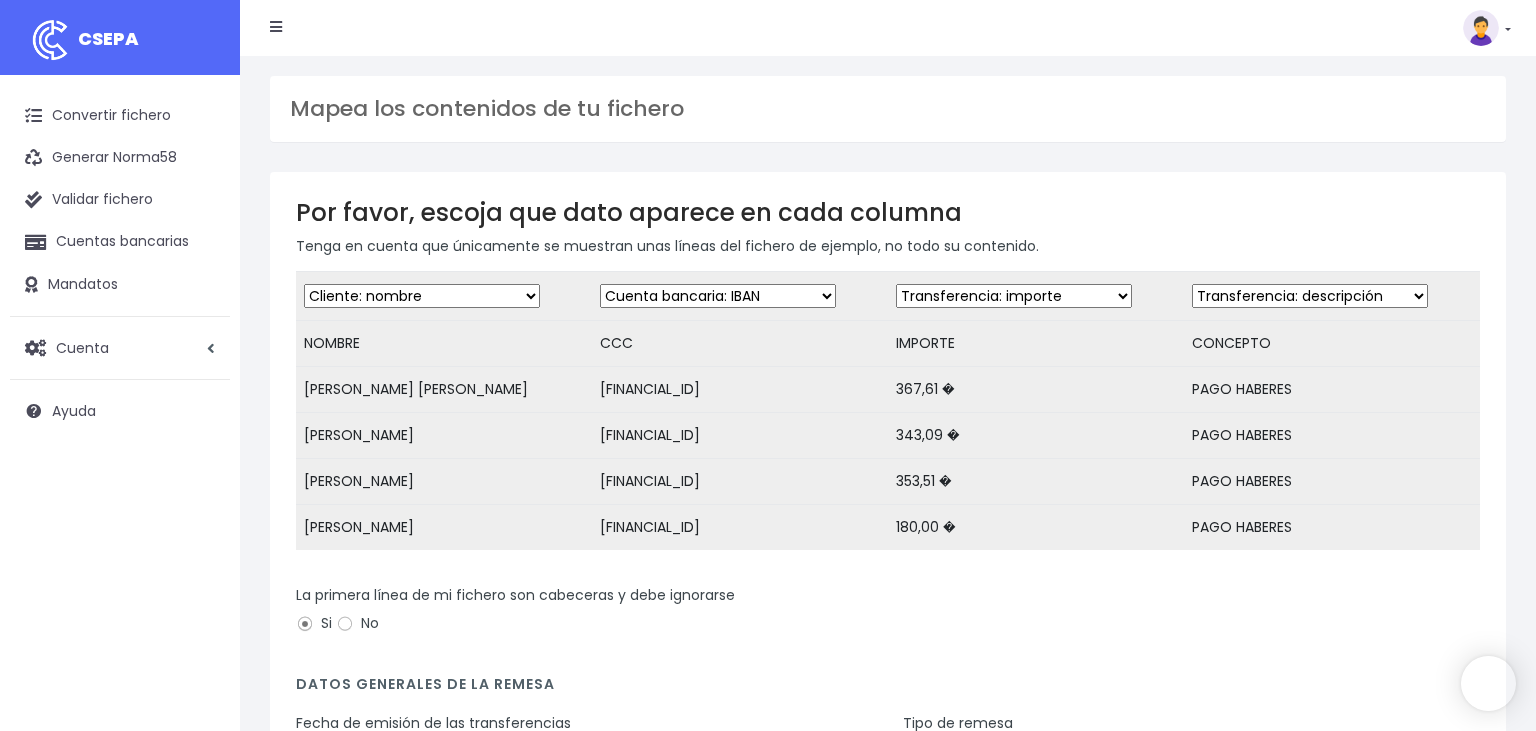 scroll, scrollTop: 0, scrollLeft: 0, axis: both 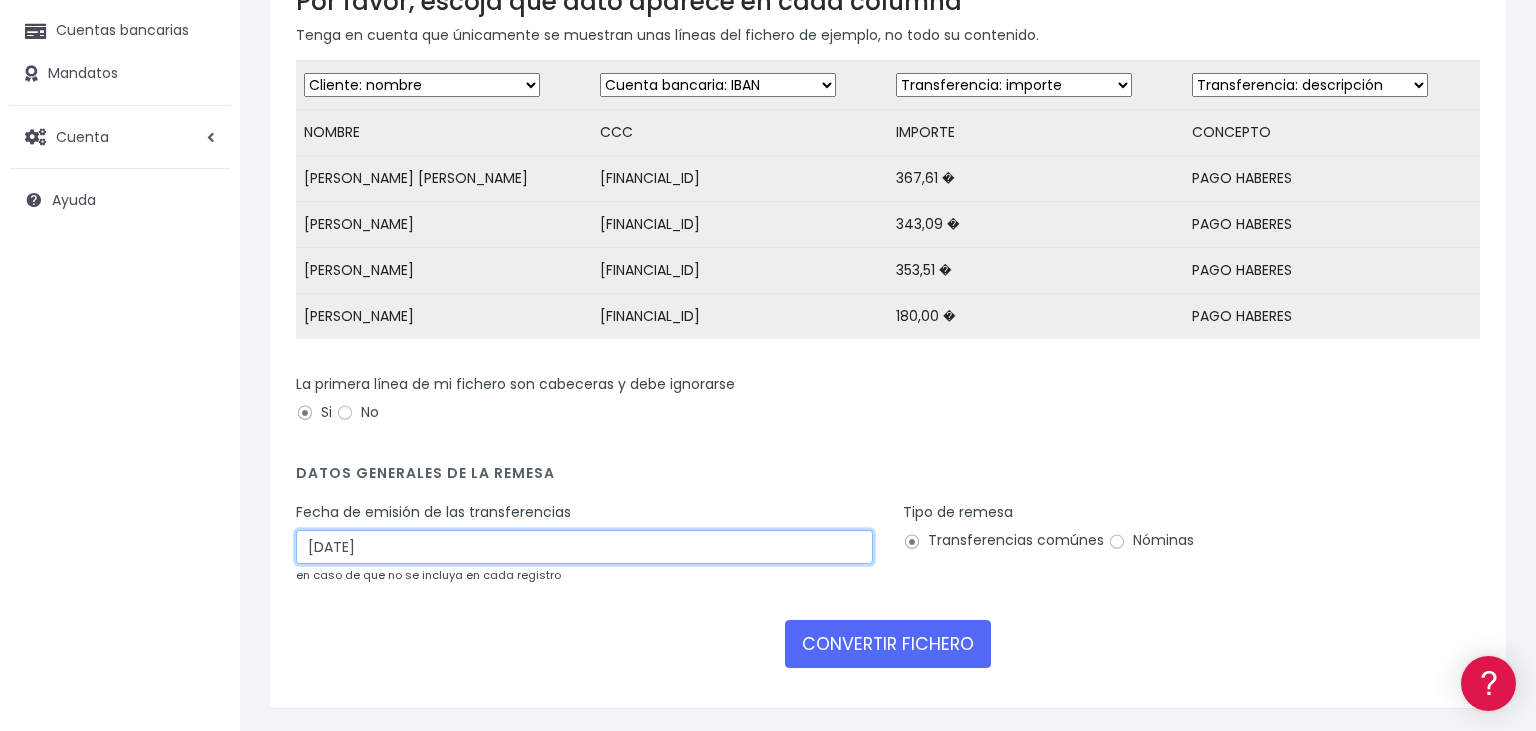 click on "[DATE]" at bounding box center [584, 547] 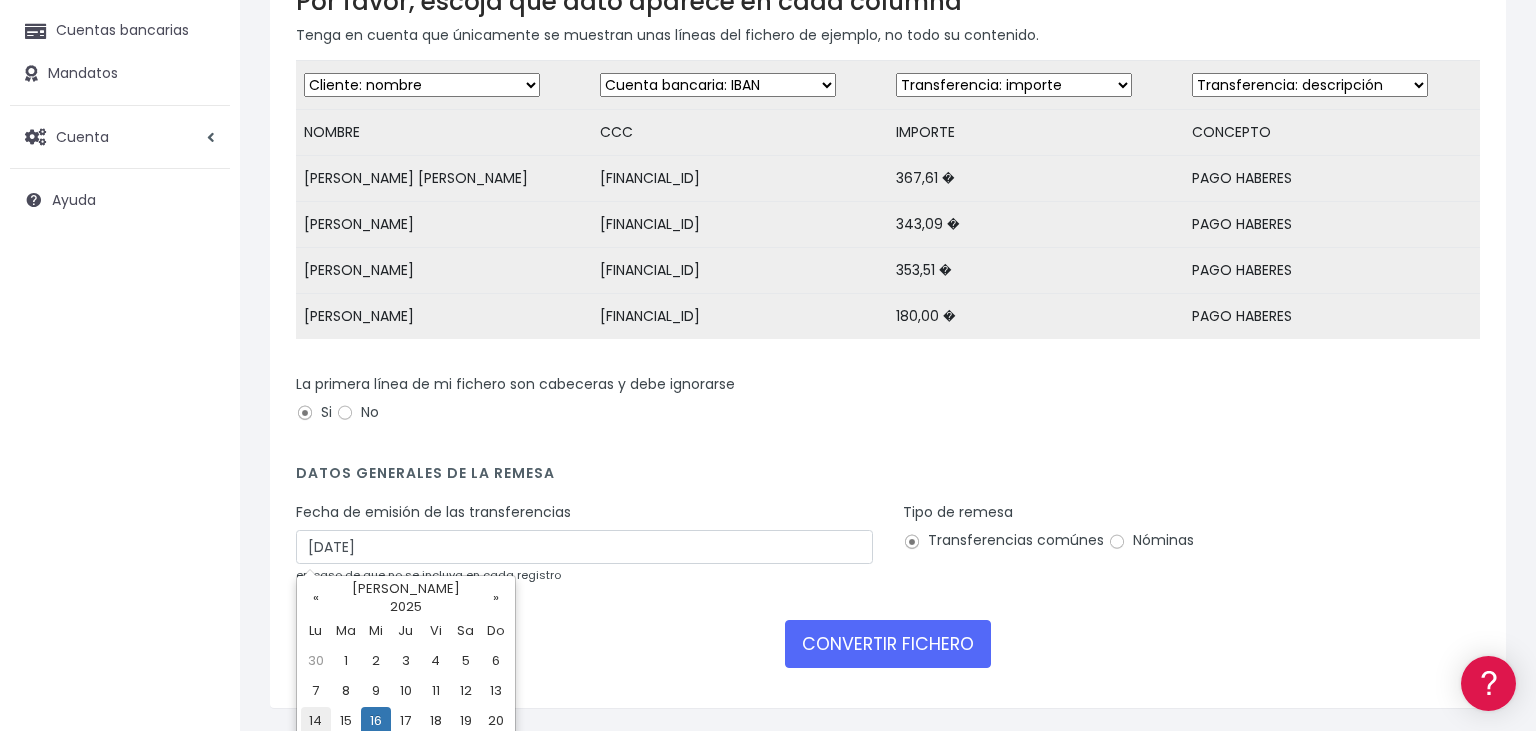click on "14" at bounding box center [316, 722] 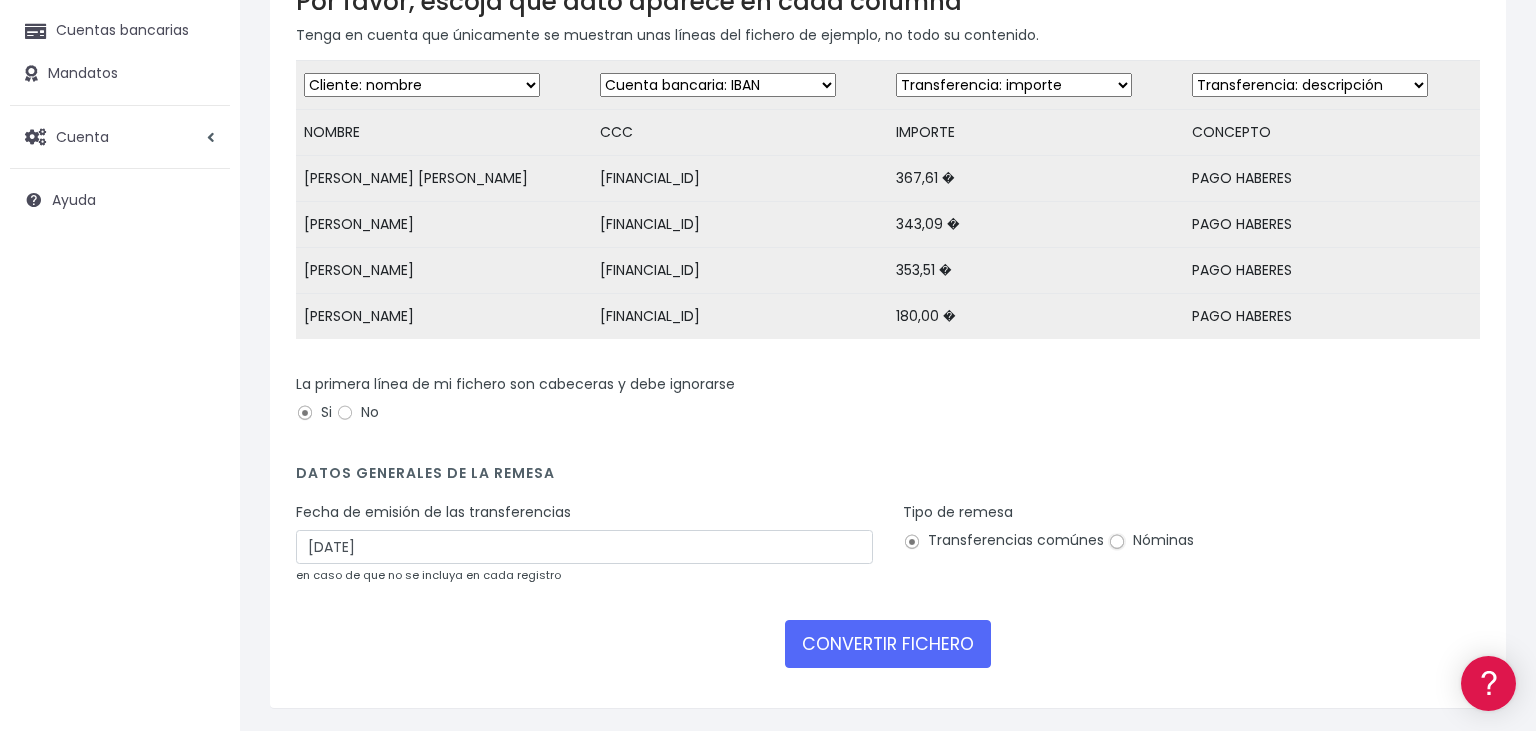 click on "Nóminas" at bounding box center (1117, 542) 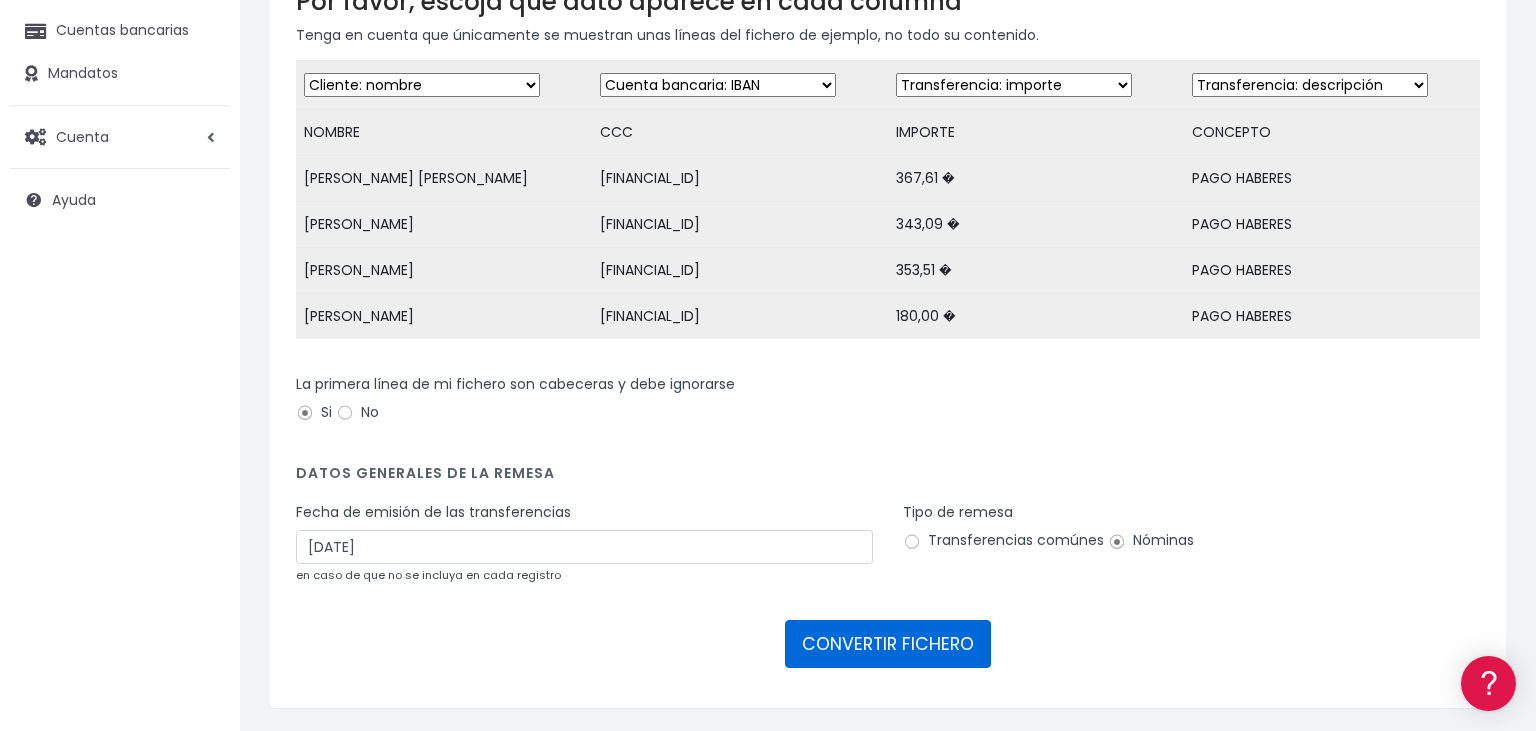 click on "CONVERTIR FICHERO" at bounding box center [888, 644] 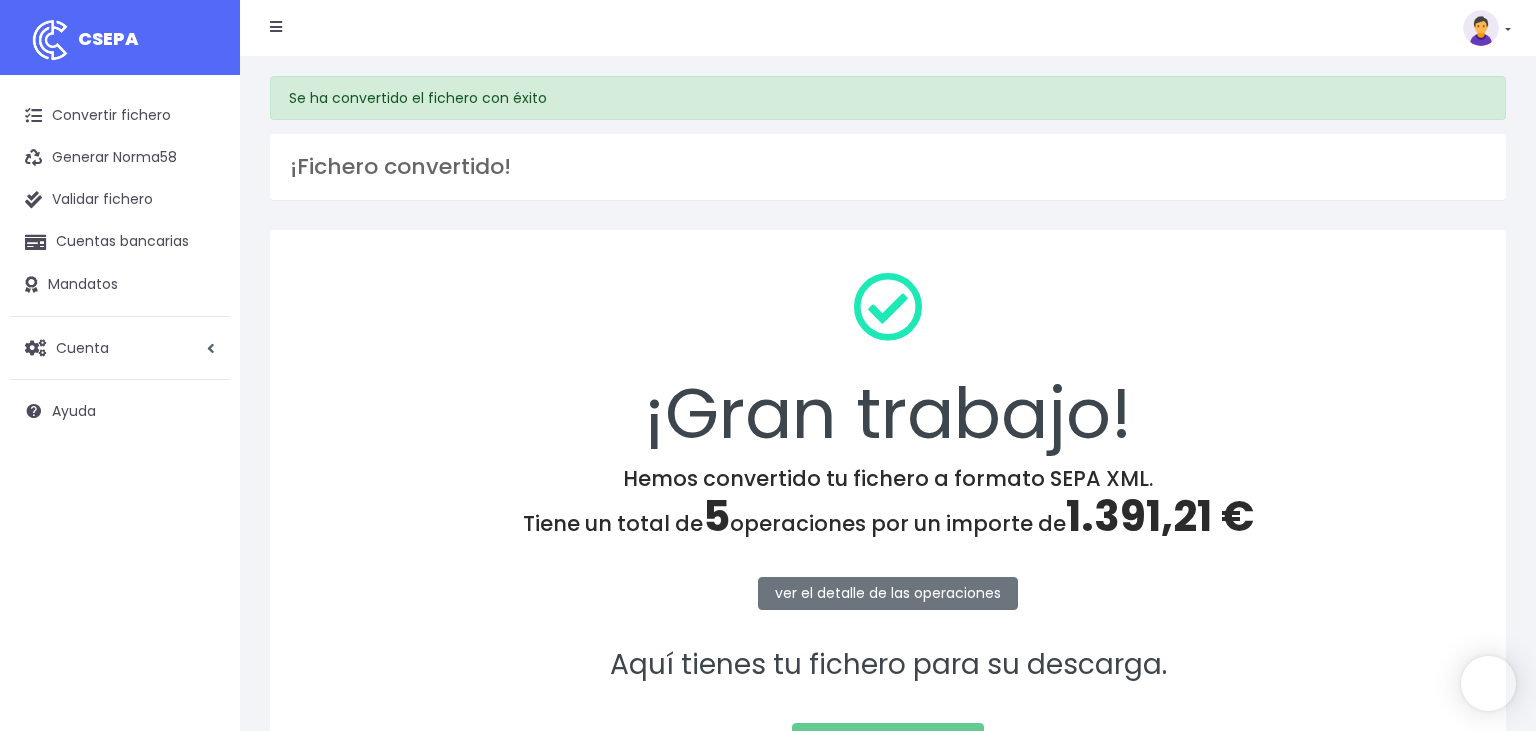 scroll, scrollTop: 0, scrollLeft: 0, axis: both 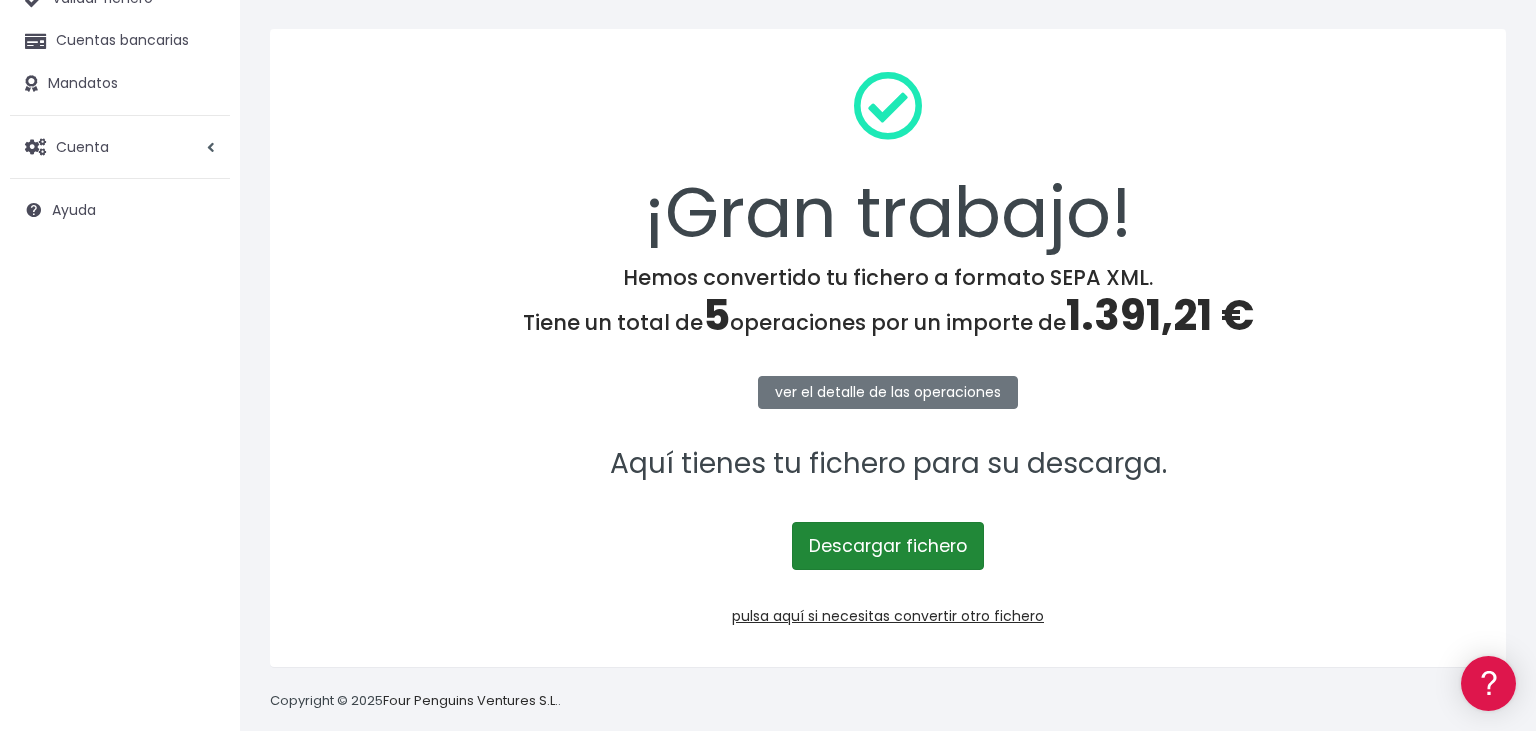 click on "Descargar fichero" at bounding box center [888, 546] 